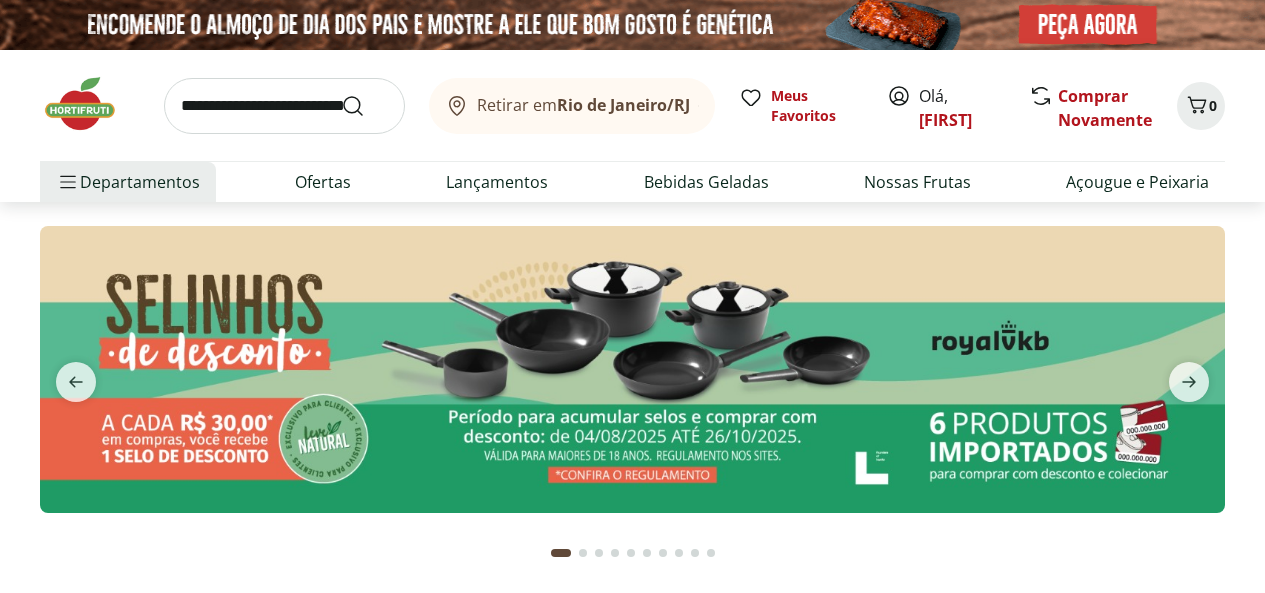 scroll, scrollTop: 0, scrollLeft: 0, axis: both 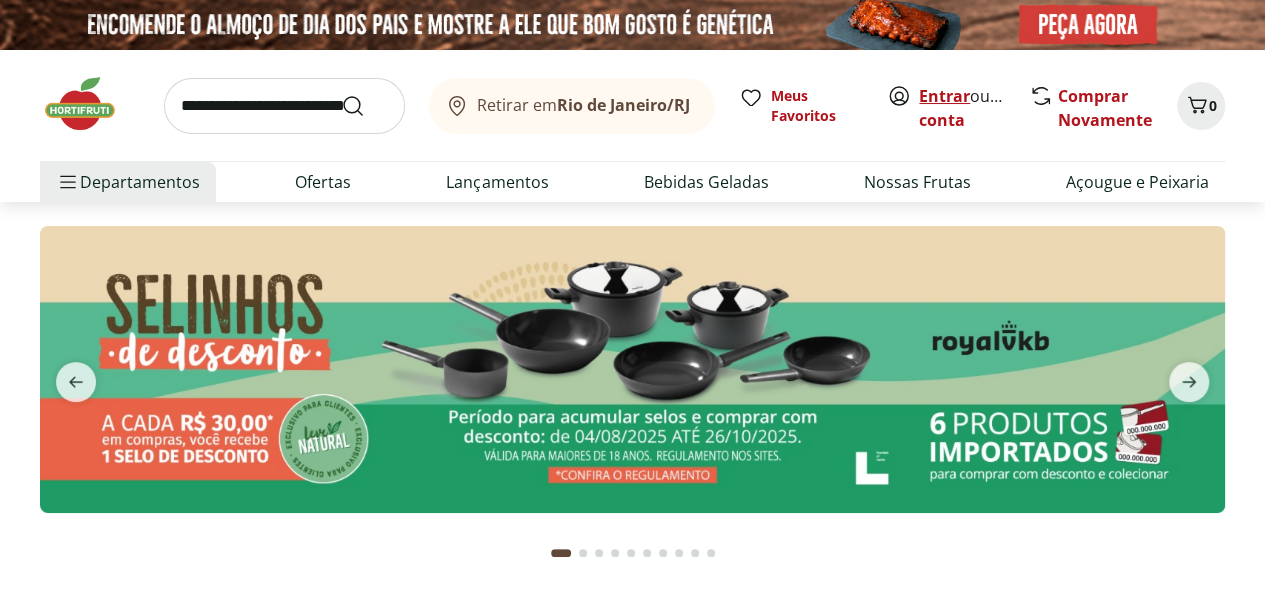 click on "Entrar" at bounding box center (944, 96) 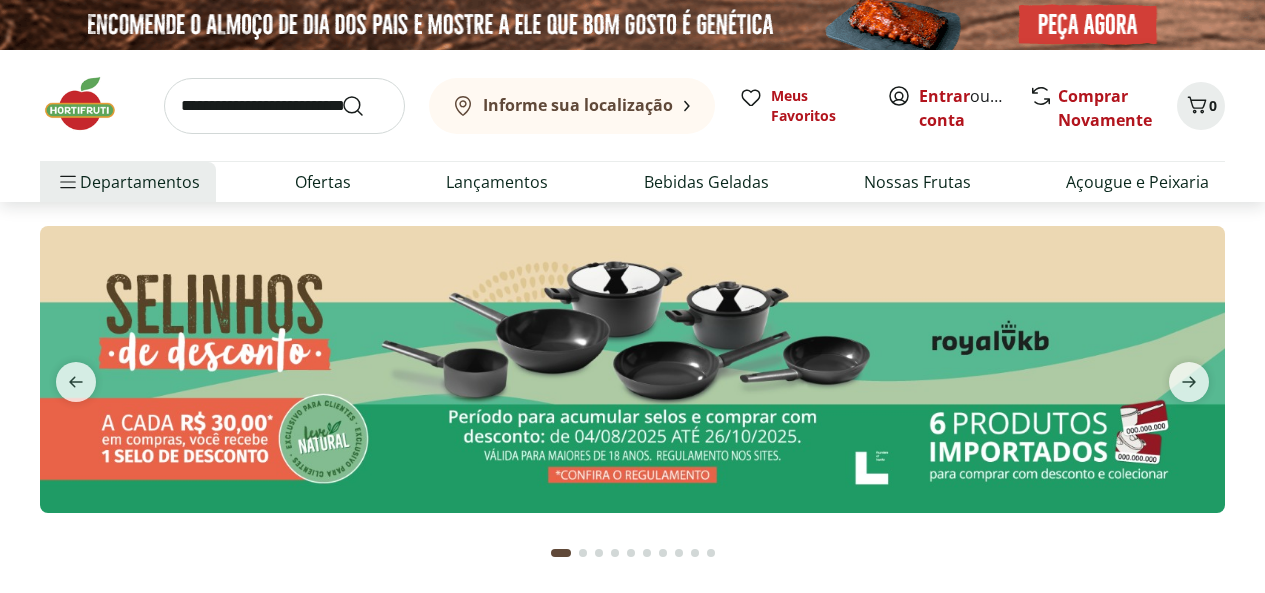 scroll, scrollTop: 0, scrollLeft: 0, axis: both 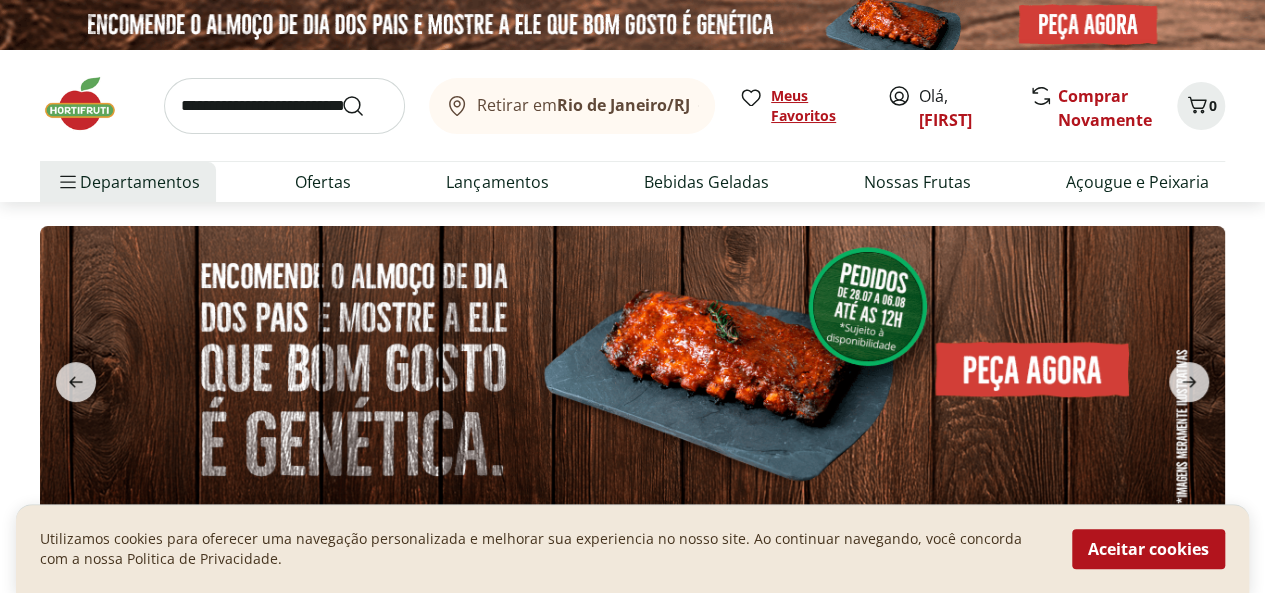 click on "Meus Favoritos" at bounding box center [817, 106] 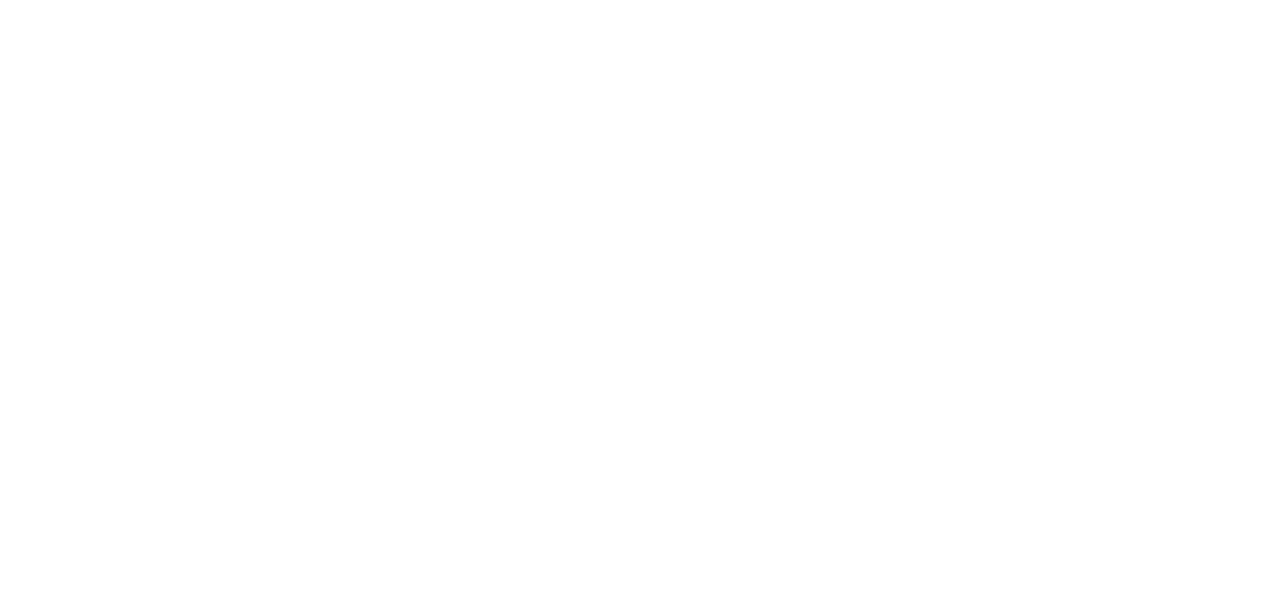 scroll, scrollTop: 0, scrollLeft: 0, axis: both 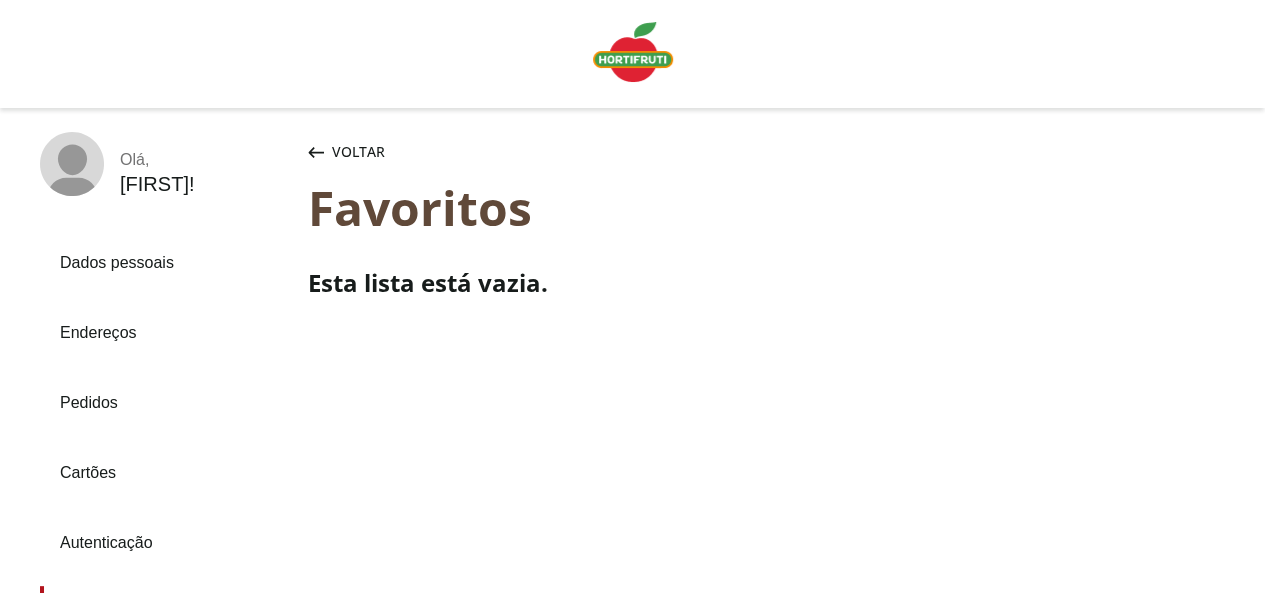click 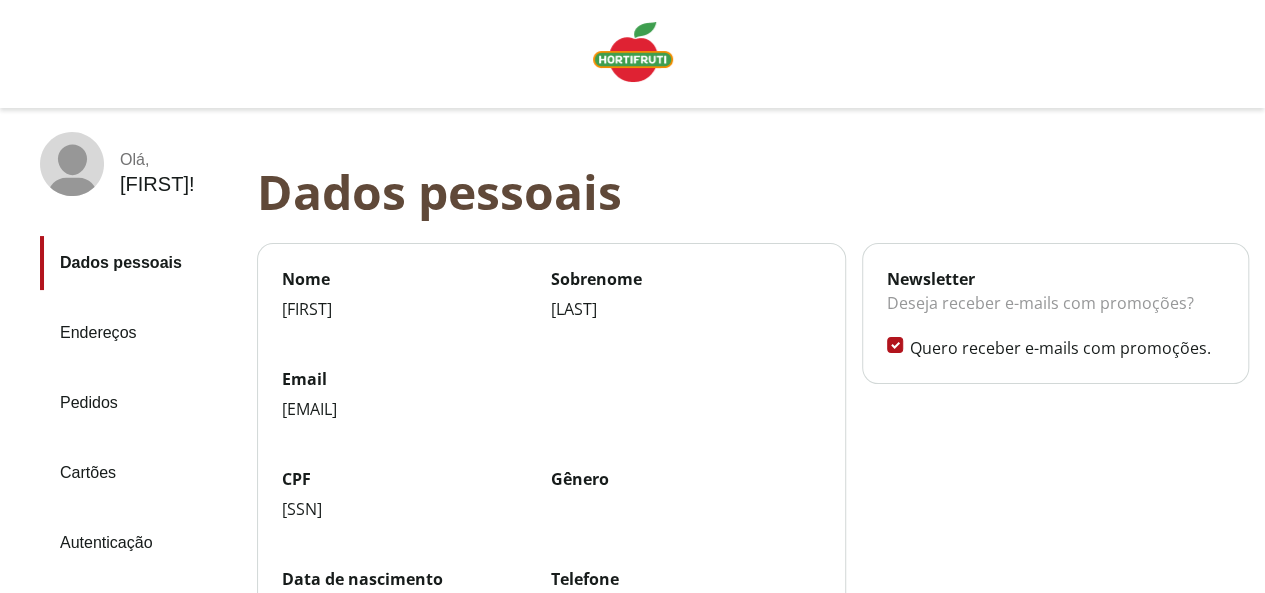 click on "Pedidos" at bounding box center [140, 403] 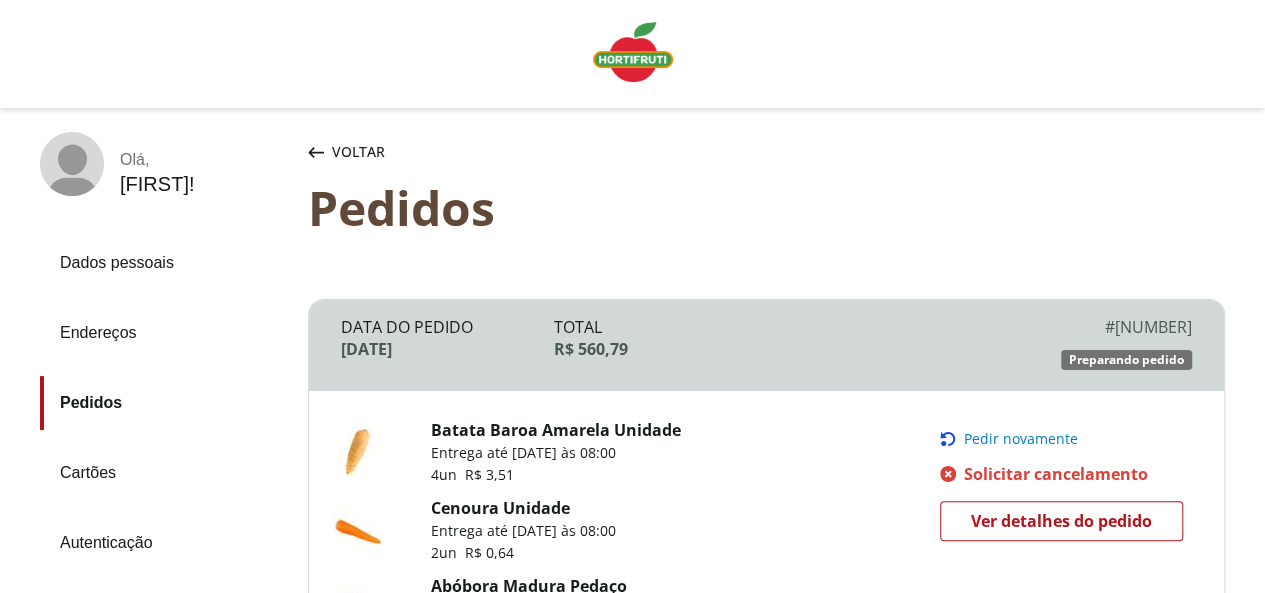 click on "Pedir novamente" at bounding box center [1021, 439] 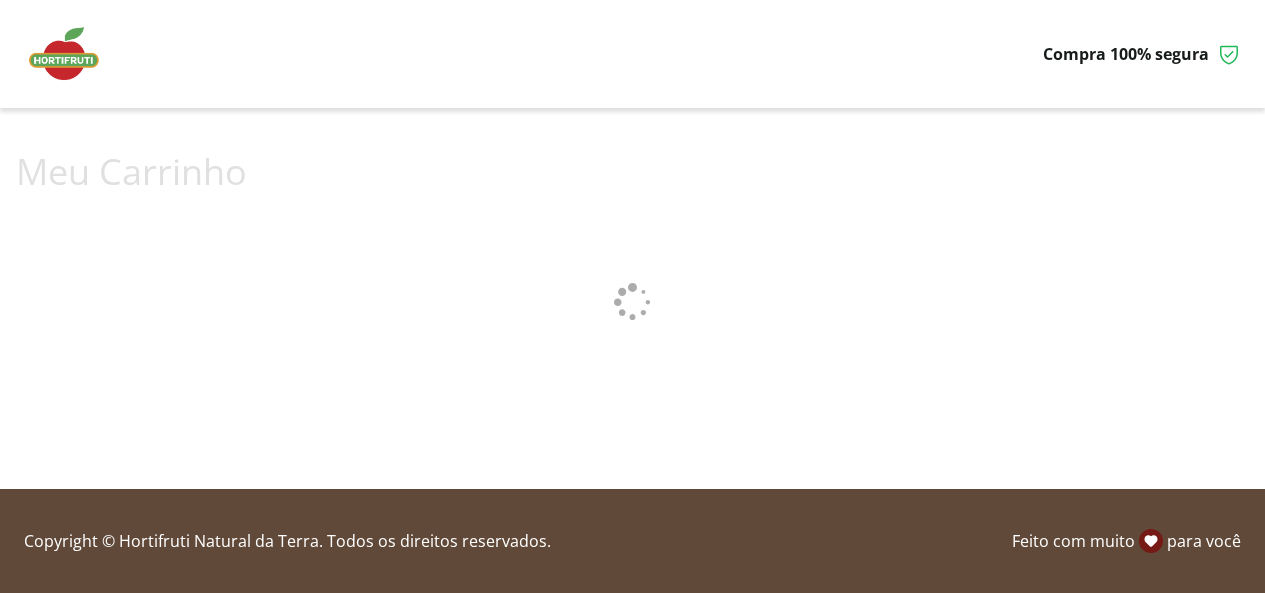 scroll, scrollTop: 0, scrollLeft: 0, axis: both 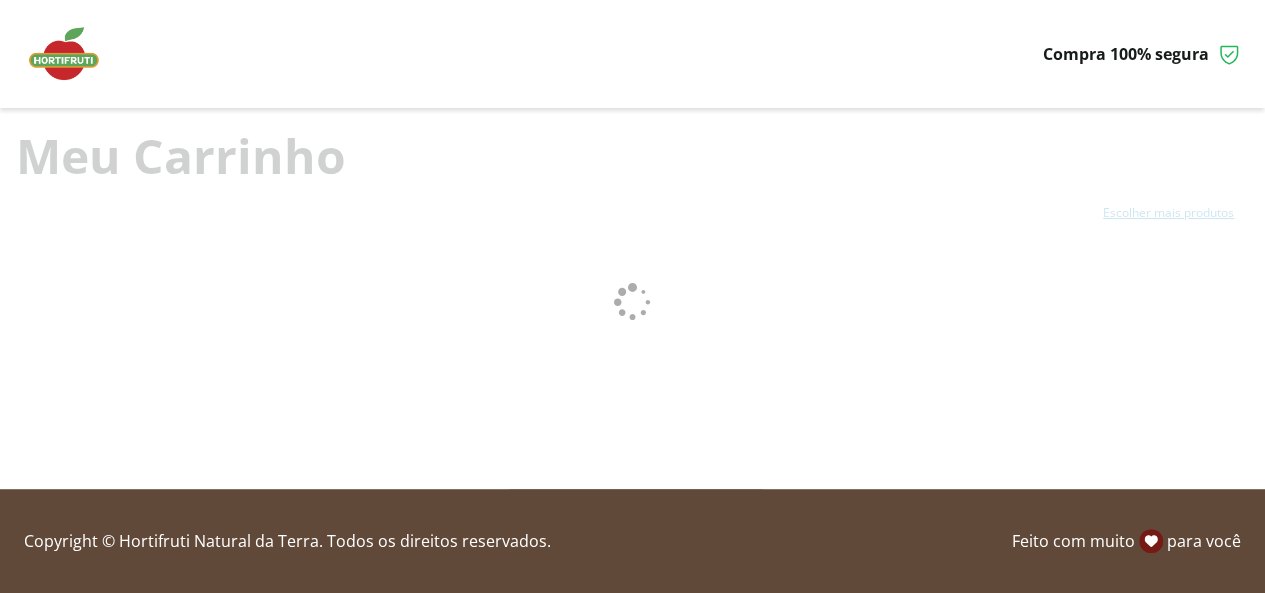 drag, startPoint x: 0, startPoint y: 0, endPoint x: 975, endPoint y: 405, distance: 1055.7699 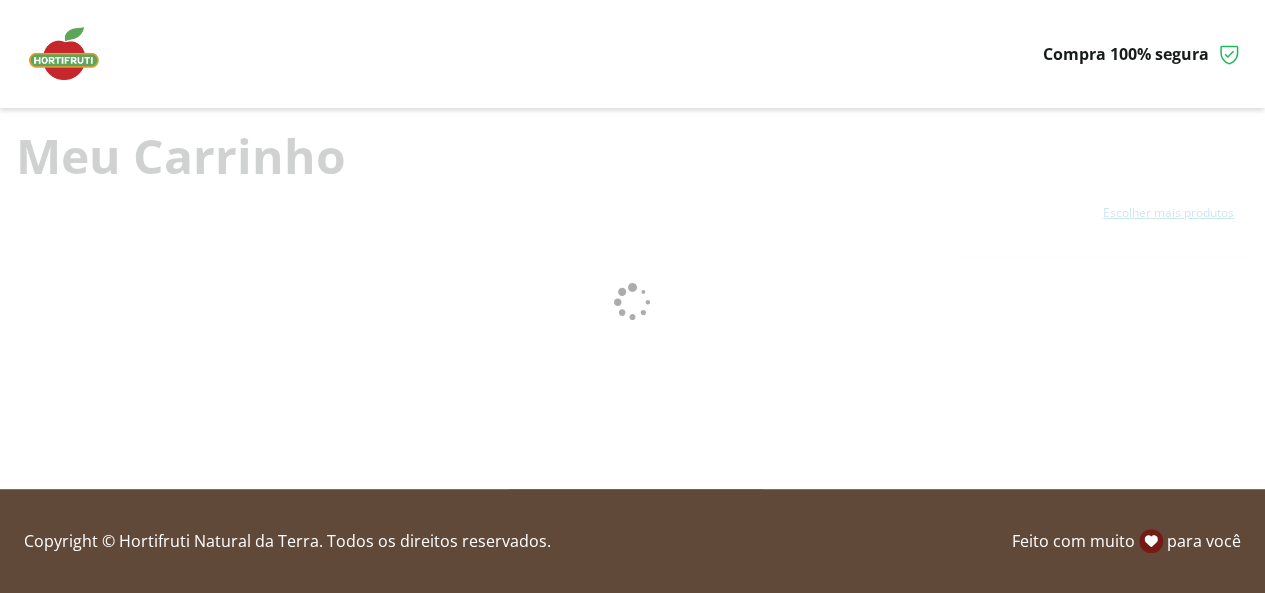 click on "**********" at bounding box center [632, 302] 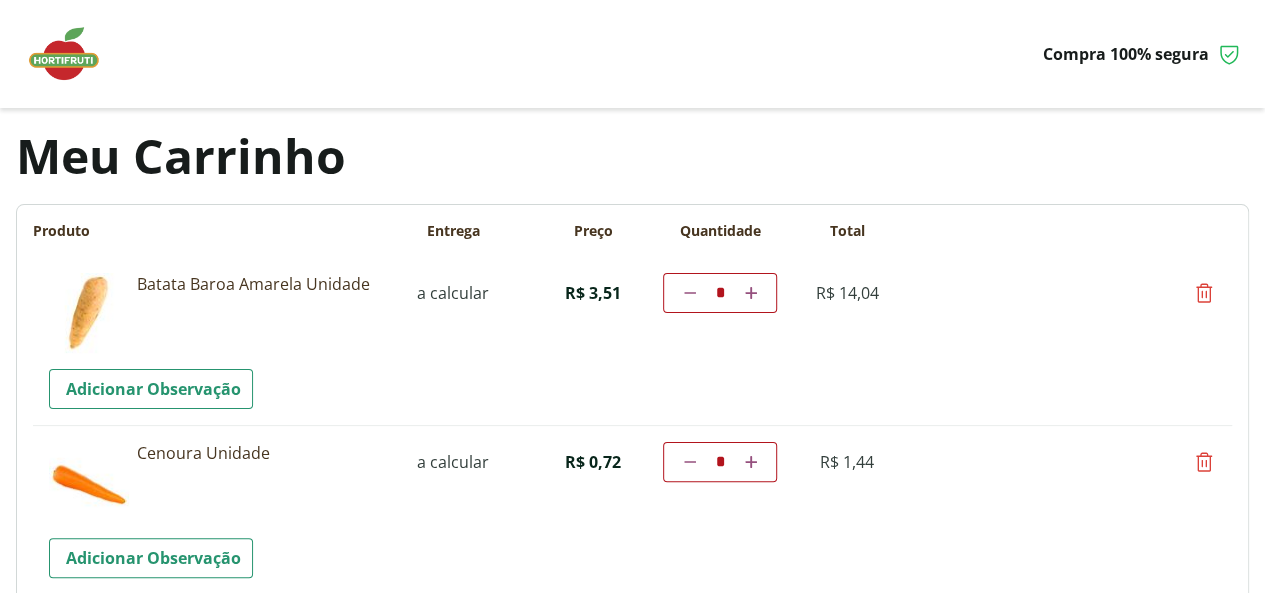 click at bounding box center (751, 293) 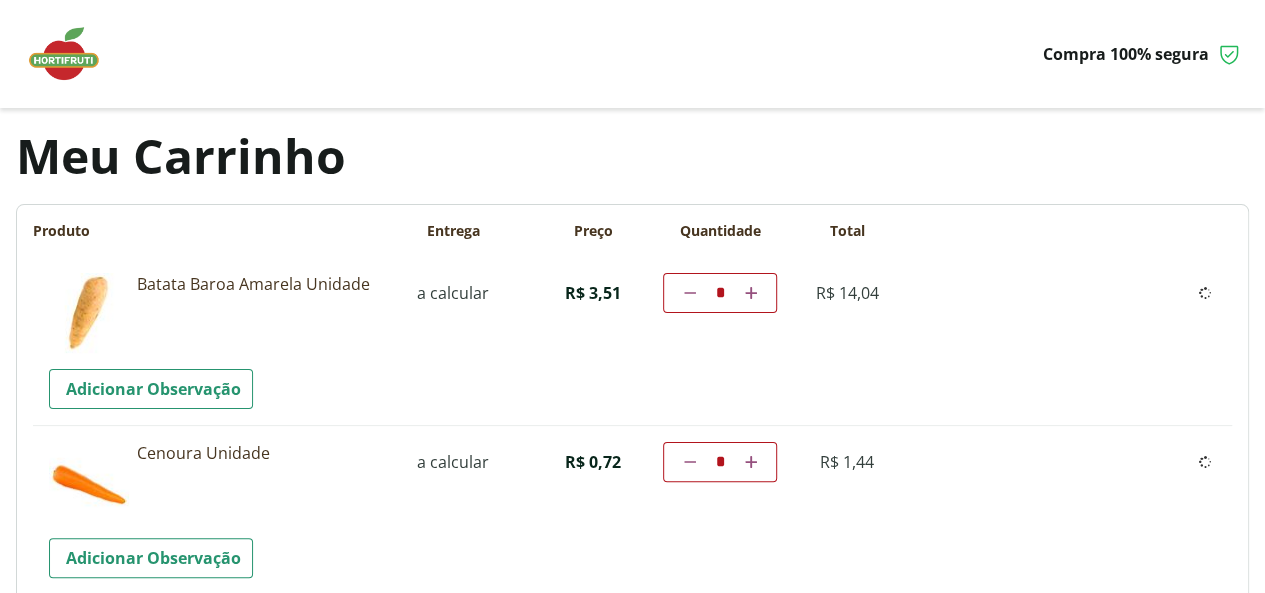 click on "Diminuir a quantidade                                 *                                          Aumentar a quantidade" at bounding box center (720, 293) 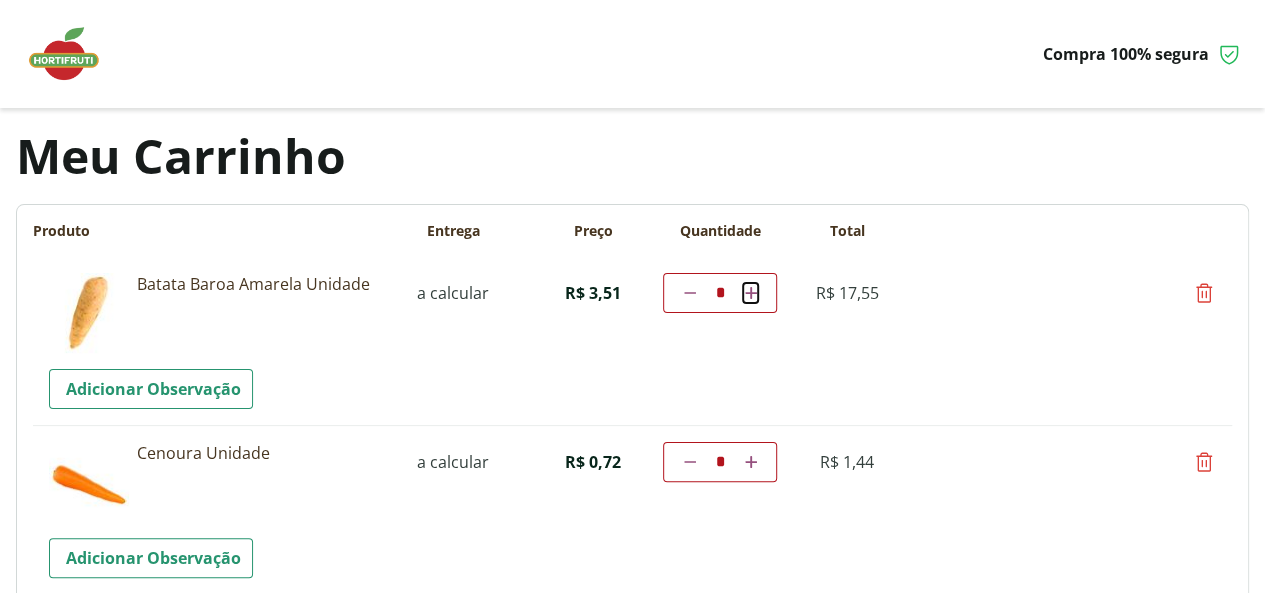 click at bounding box center (751, 293) 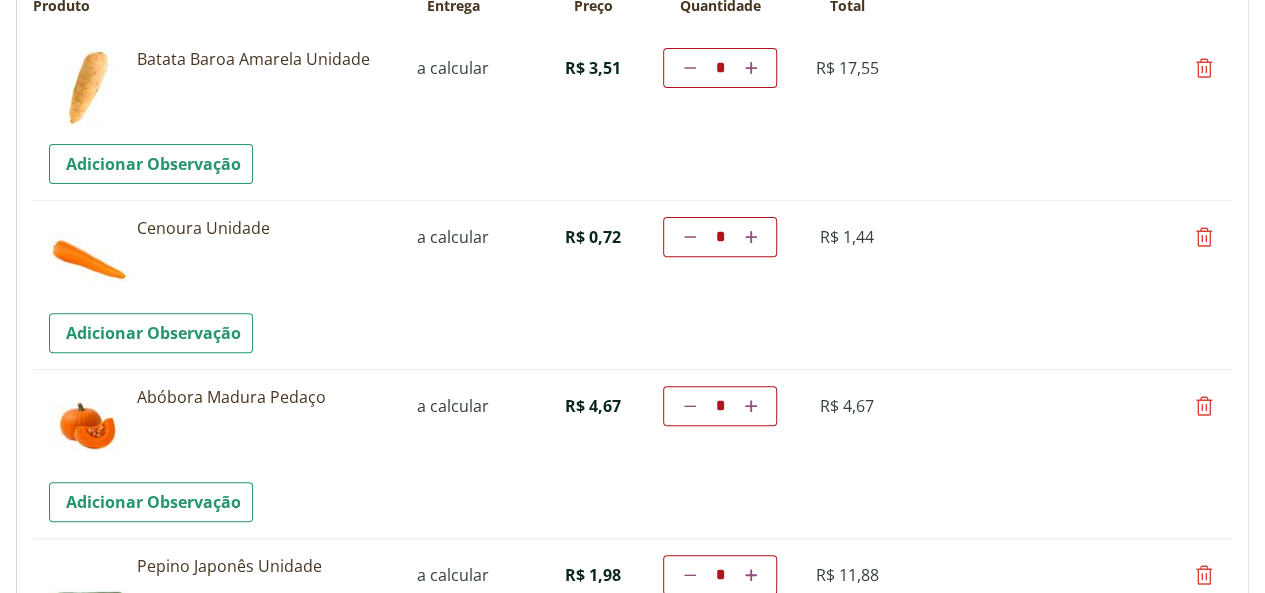 scroll, scrollTop: 236, scrollLeft: 0, axis: vertical 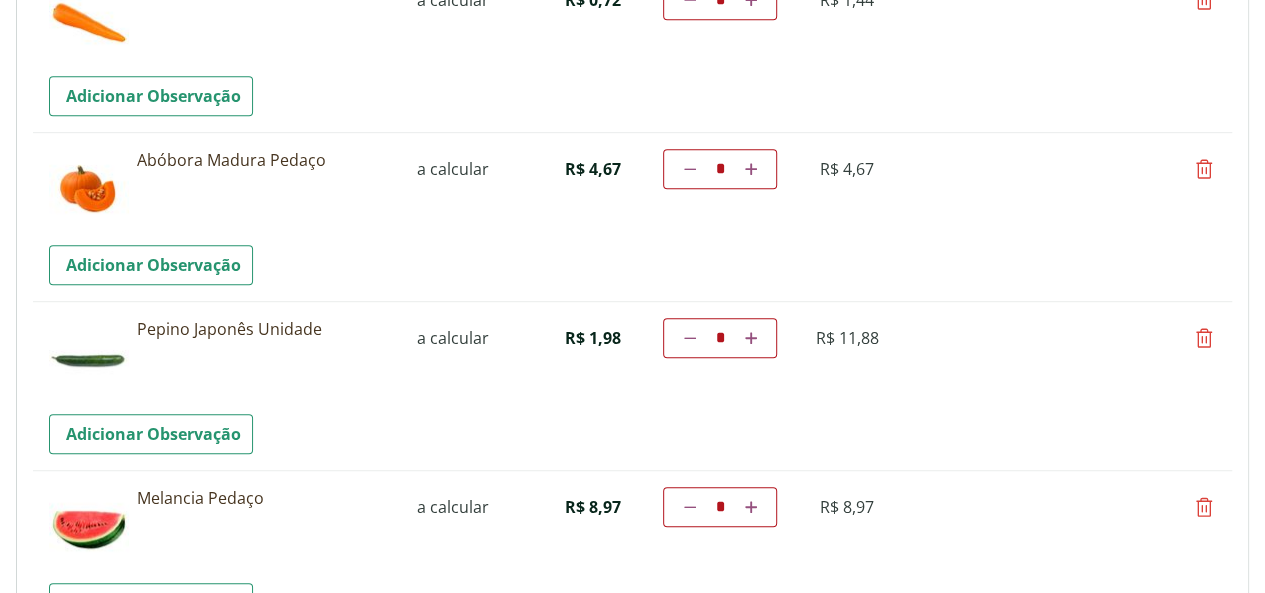 click at bounding box center (690, 338) 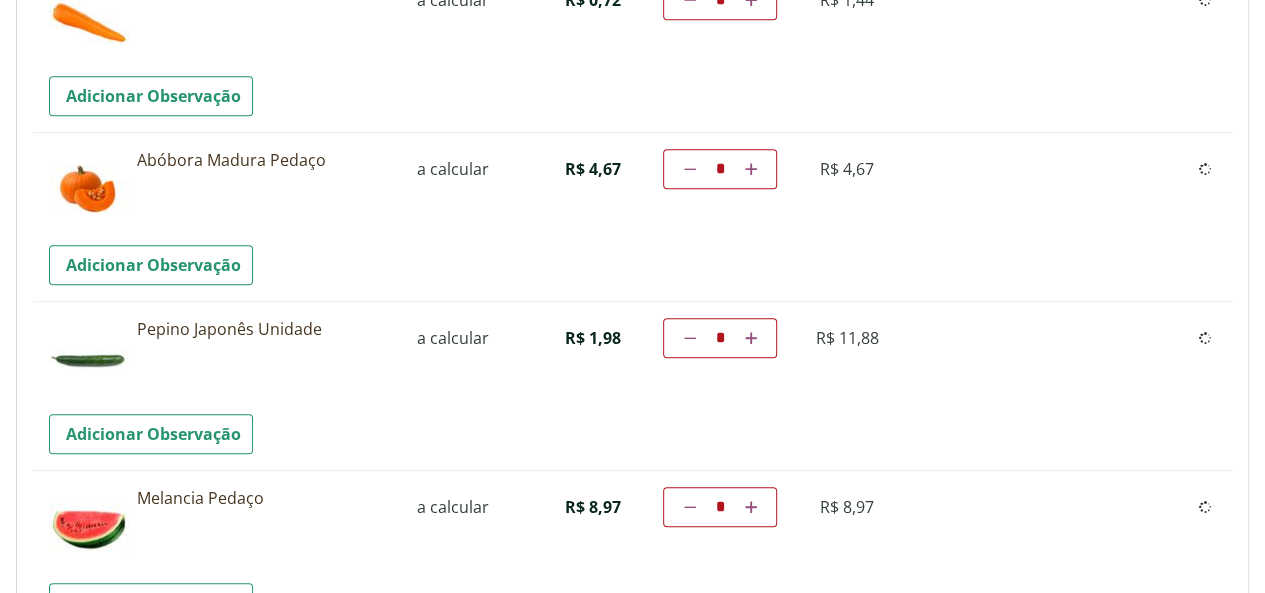 click on "Diminuir a quantidade                                 *                                          Aumentar a quantidade" at bounding box center (720, 338) 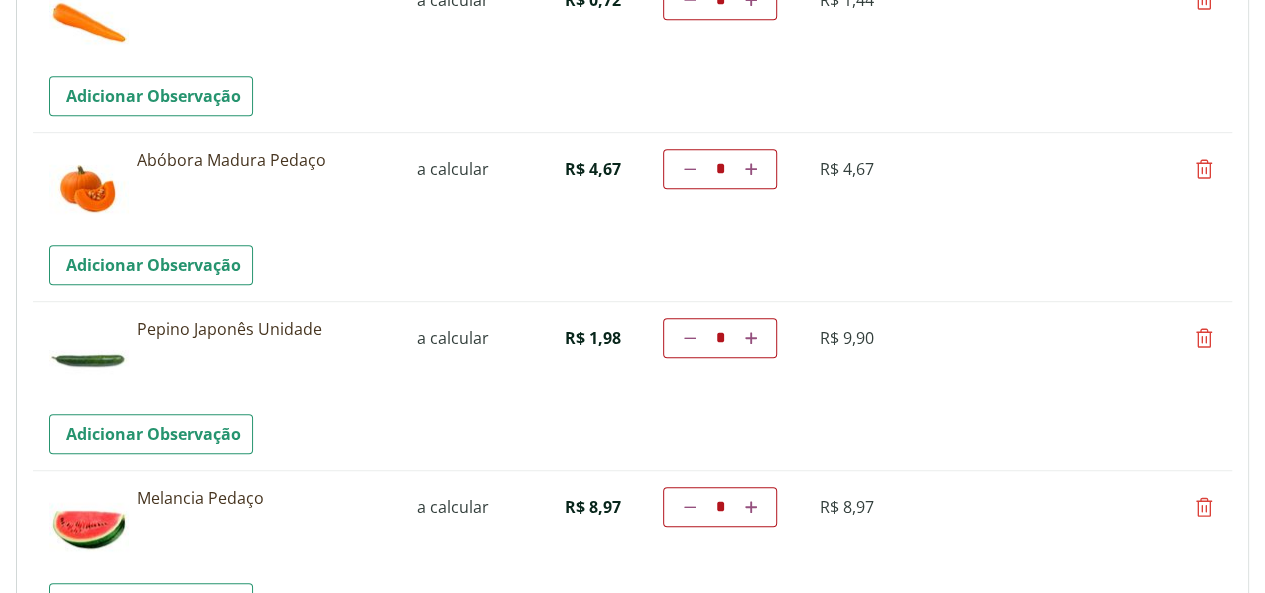 scroll, scrollTop: 0, scrollLeft: 0, axis: both 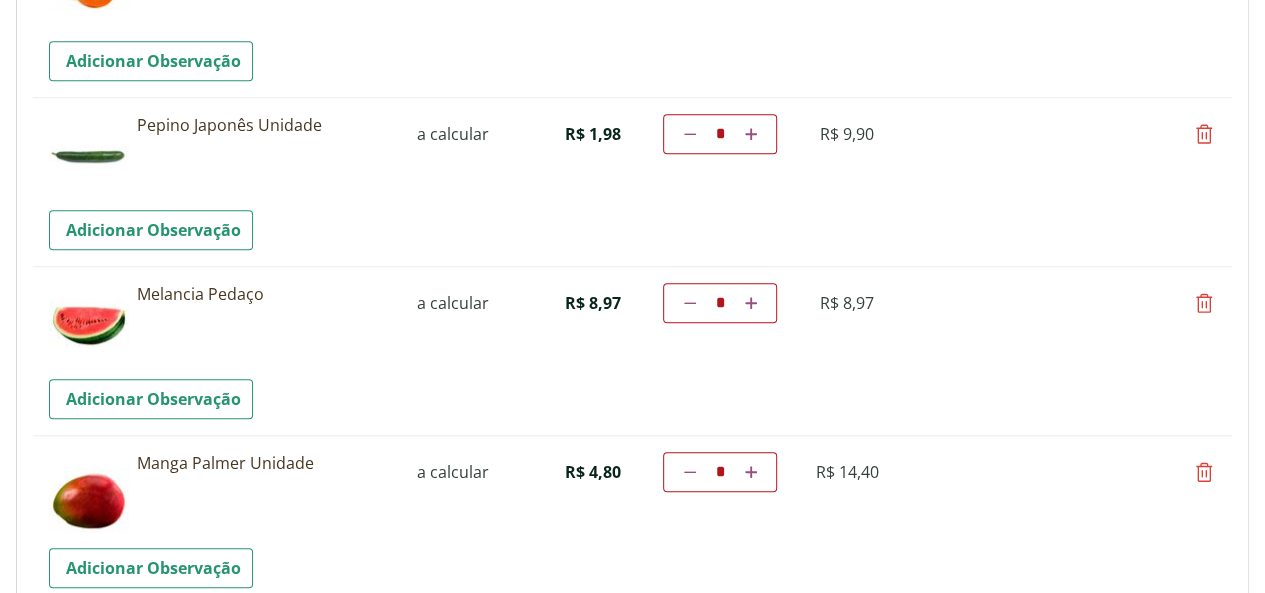 click at bounding box center [690, 134] 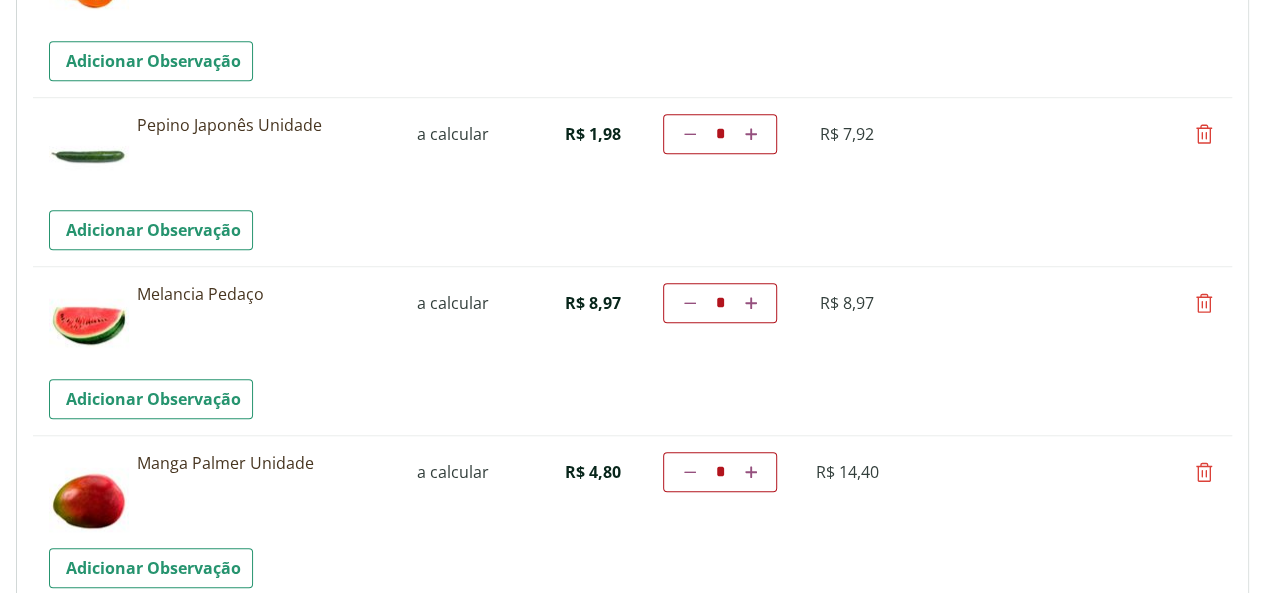 scroll, scrollTop: 161, scrollLeft: 0, axis: vertical 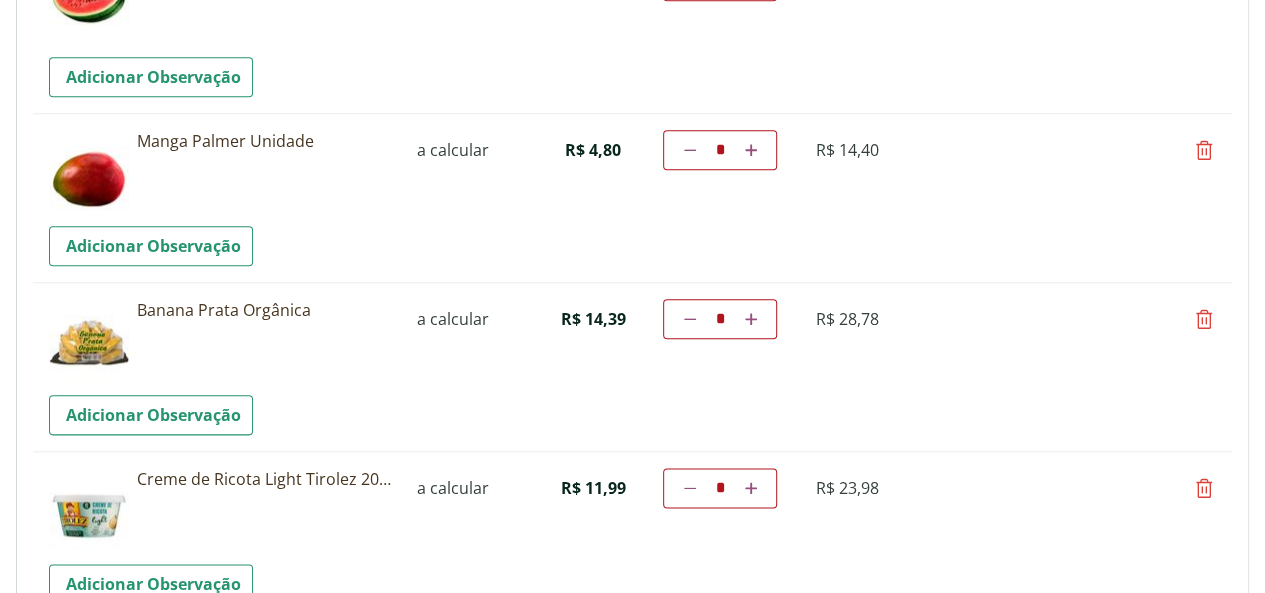 click at bounding box center [690, 150] 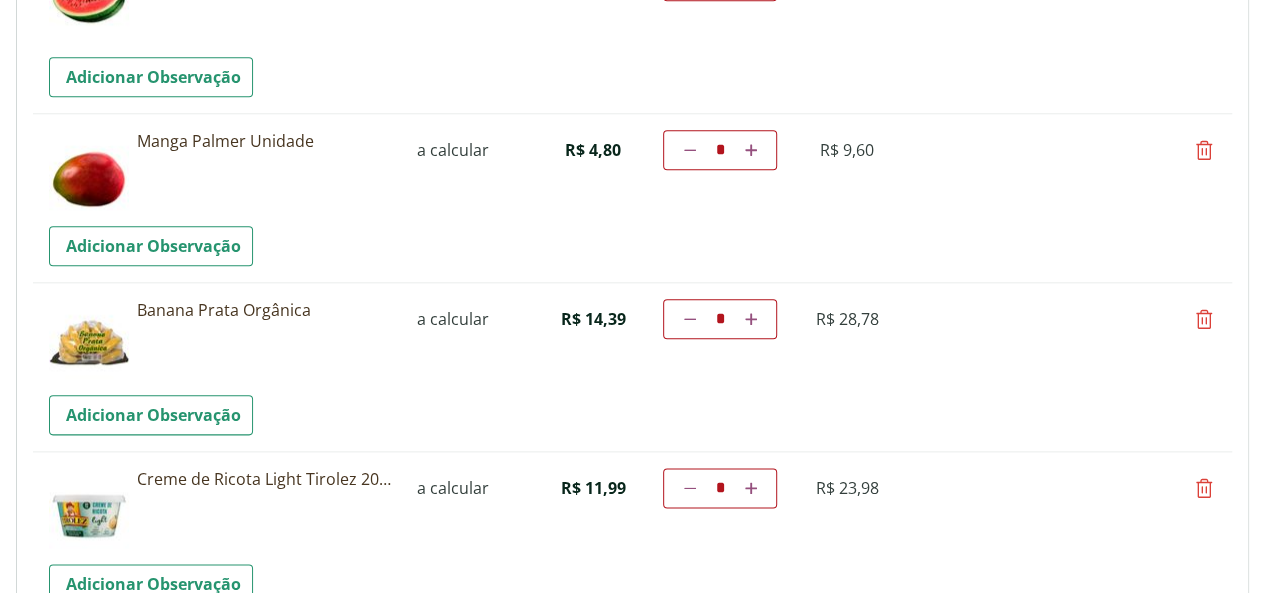 scroll, scrollTop: 145, scrollLeft: 0, axis: vertical 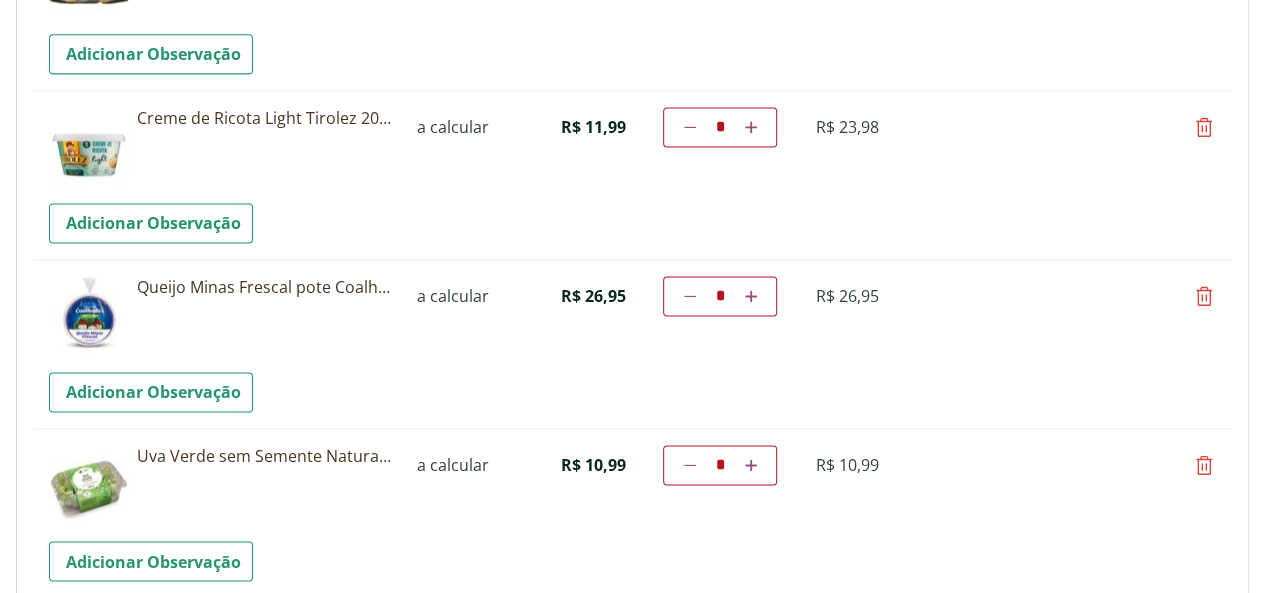 click at bounding box center [690, 127] 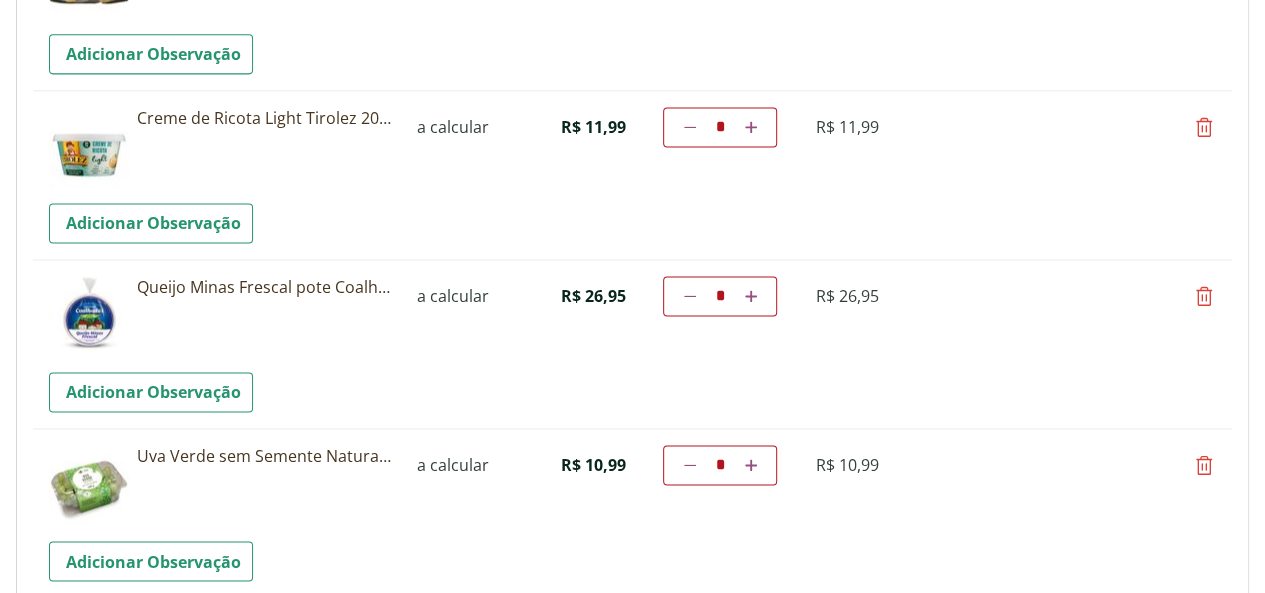 scroll, scrollTop: 169, scrollLeft: 0, axis: vertical 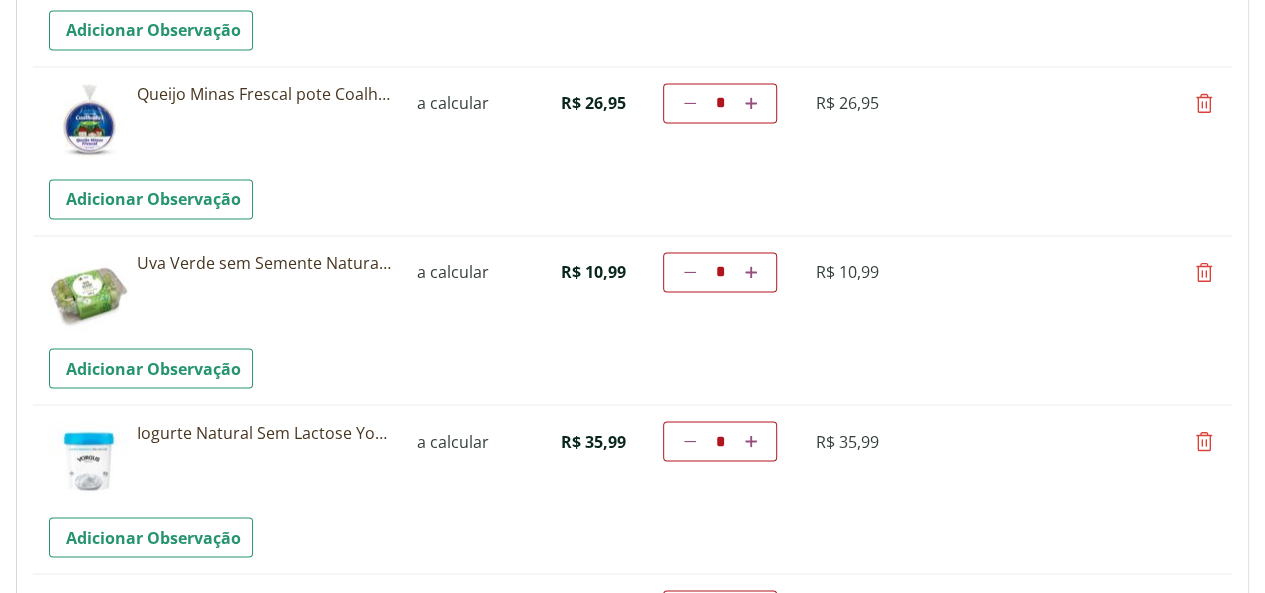 click on "Aumentar a quantidade" at bounding box center (750, 272) 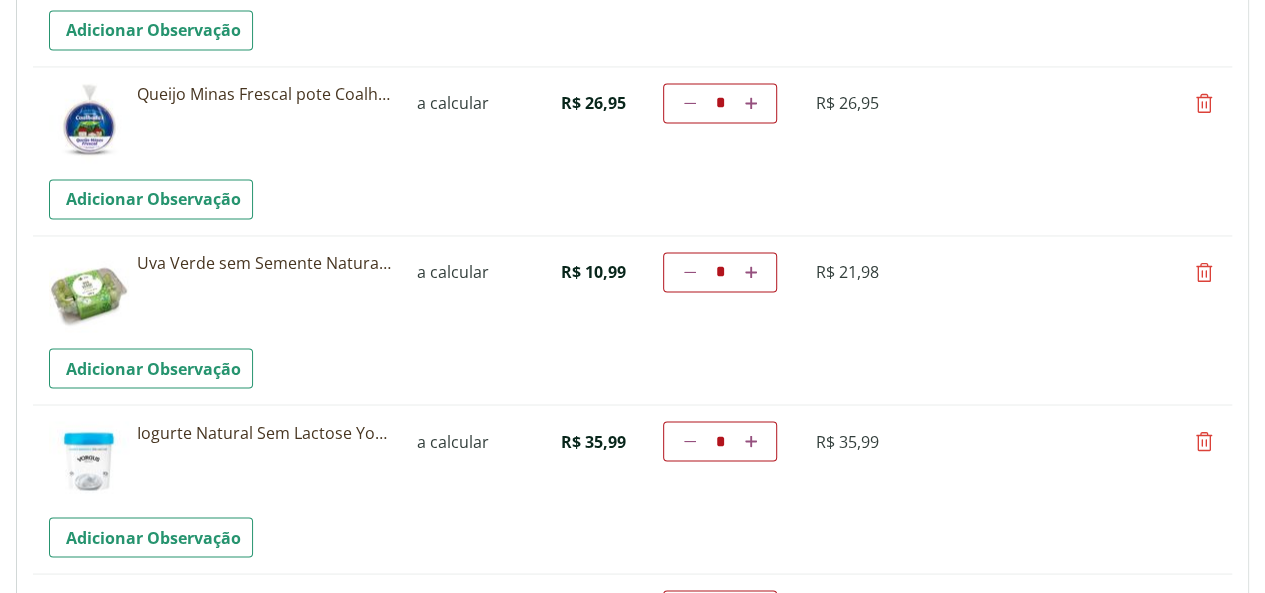 scroll, scrollTop: 25, scrollLeft: 0, axis: vertical 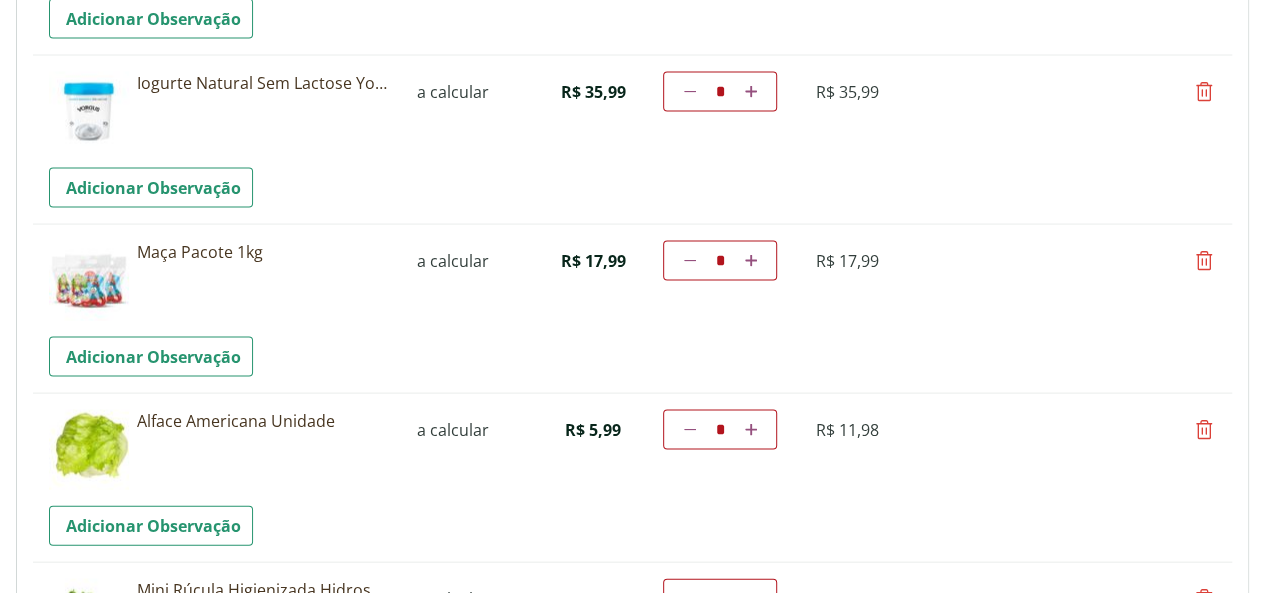 click at bounding box center (1204, 91) 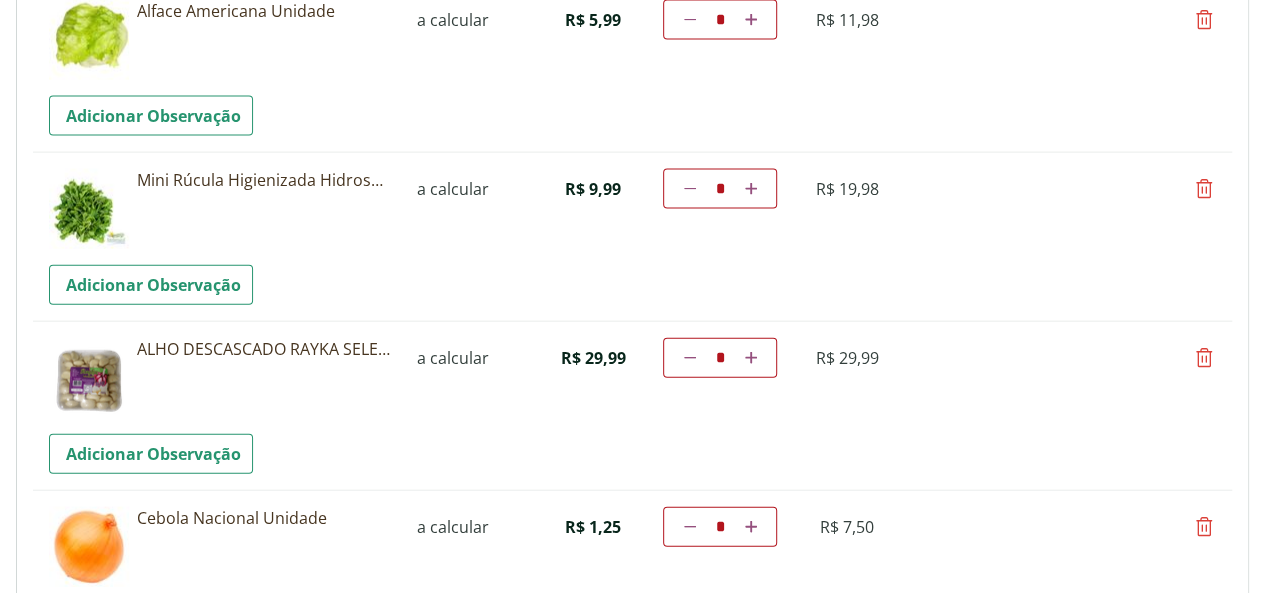 scroll, scrollTop: 2172, scrollLeft: 0, axis: vertical 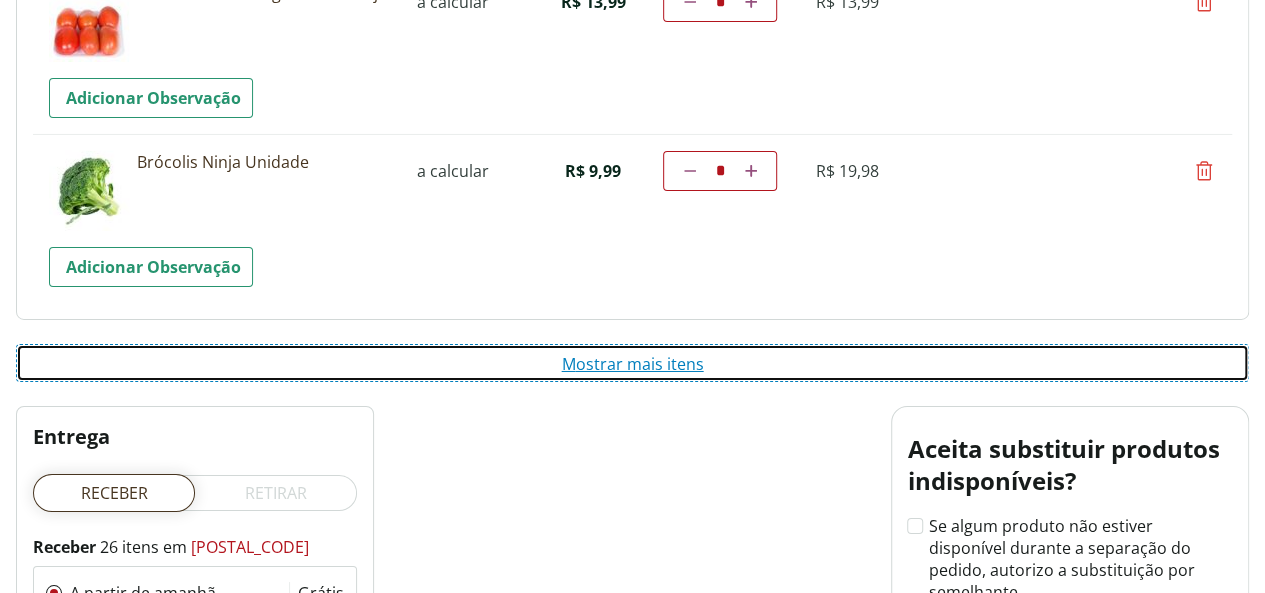 click on "Mostrar mais itens" at bounding box center [632, 363] 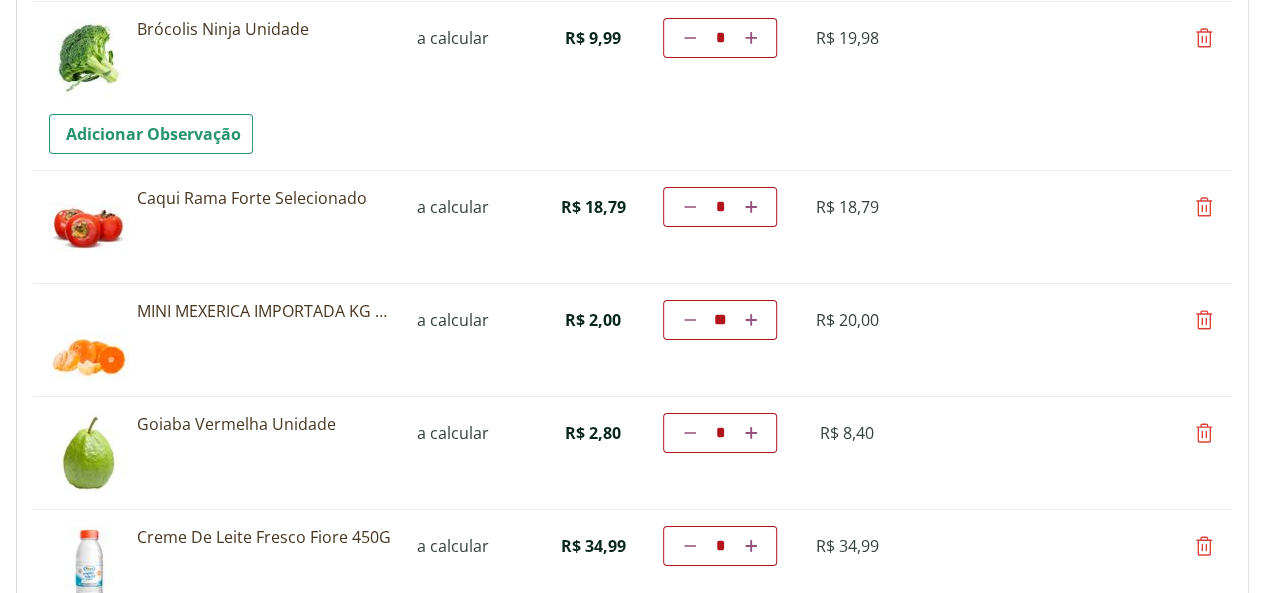 scroll, scrollTop: 3546, scrollLeft: 0, axis: vertical 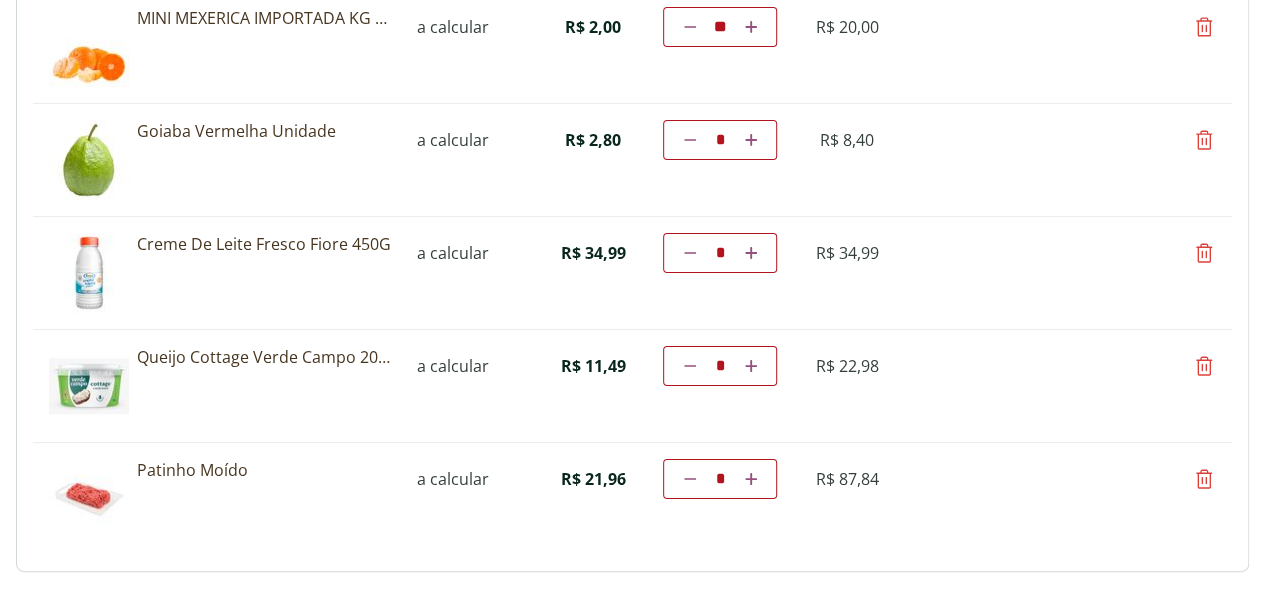 click at bounding box center (1204, 366) 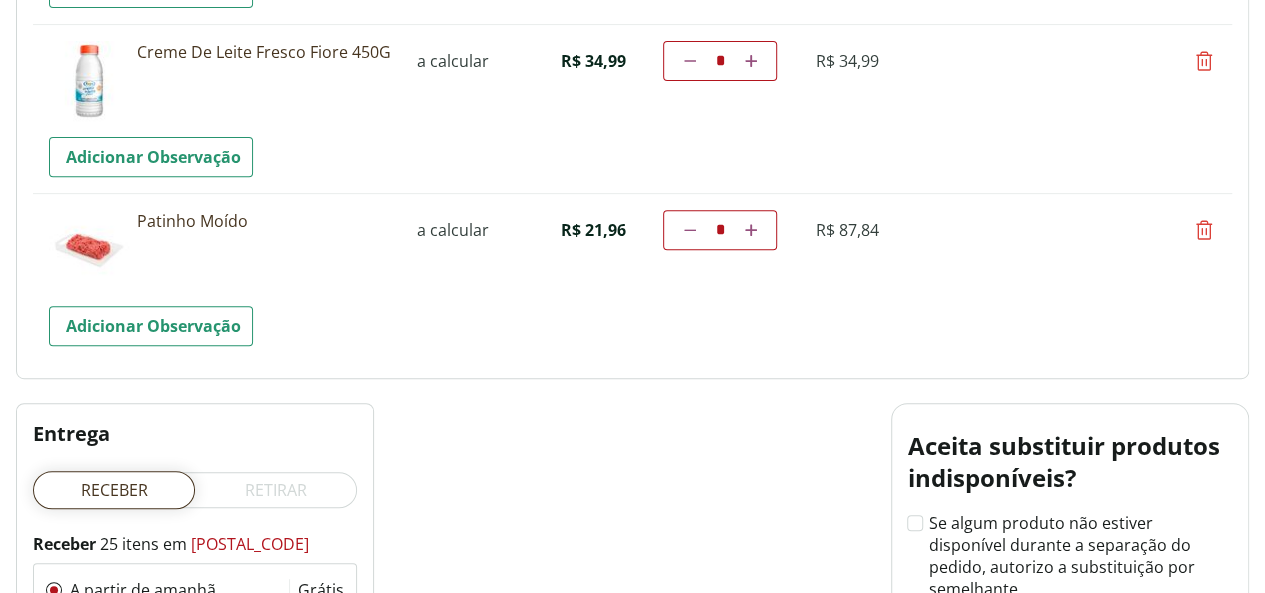 scroll, scrollTop: 4146, scrollLeft: 0, axis: vertical 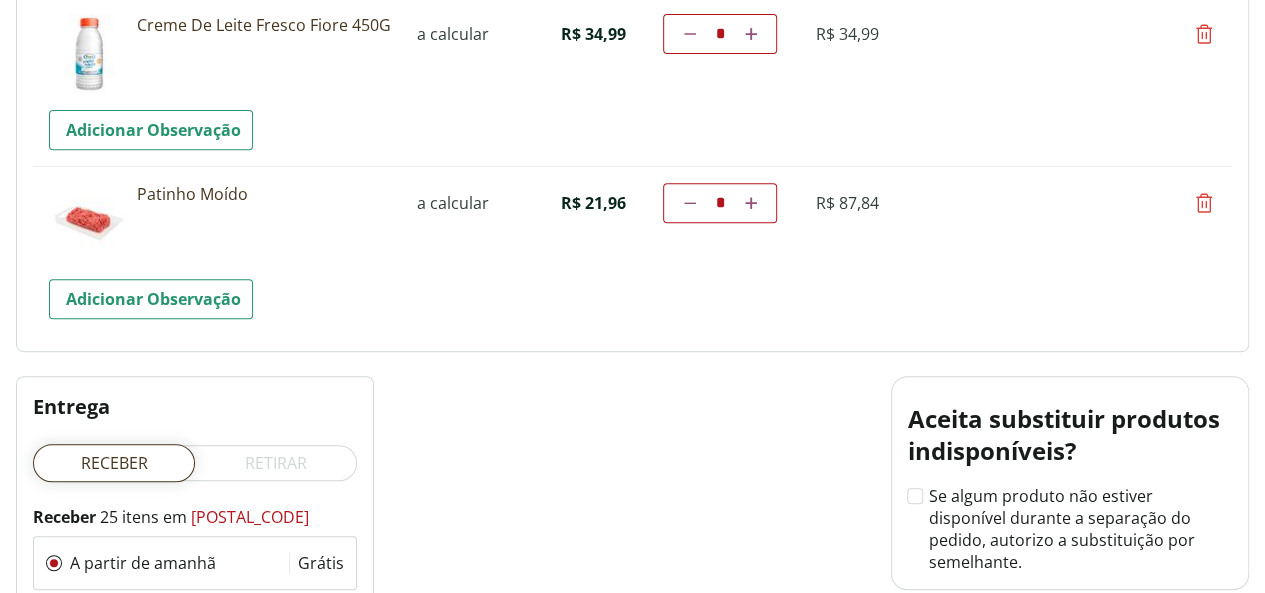 click at bounding box center [1204, 203] 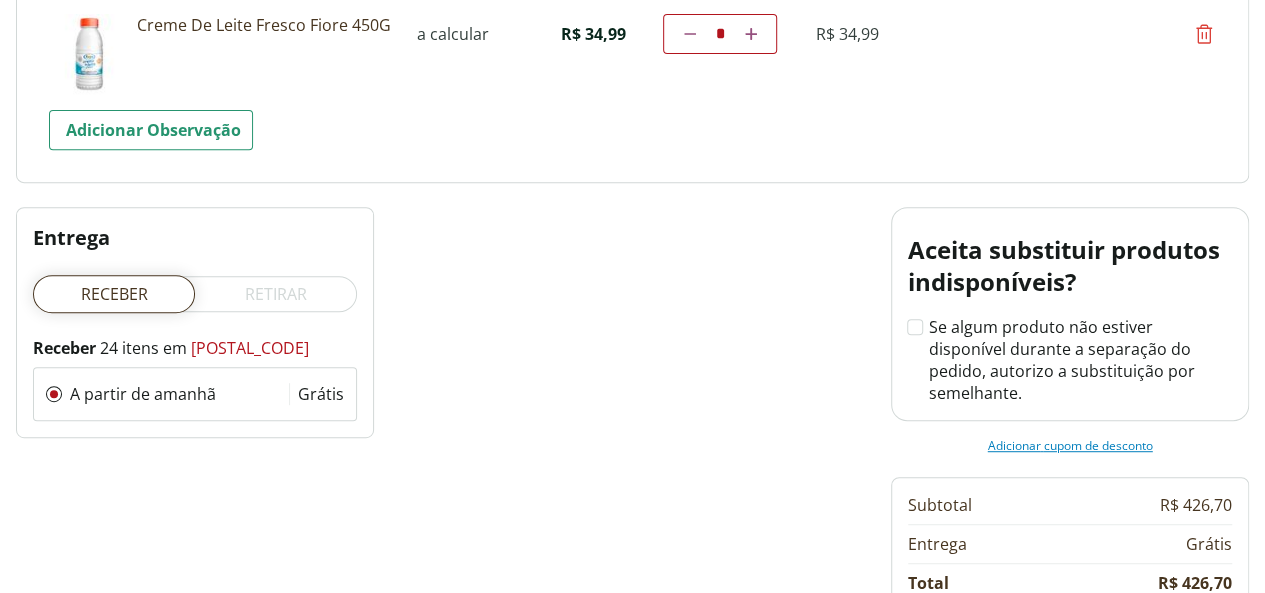 scroll, scrollTop: 0, scrollLeft: 0, axis: both 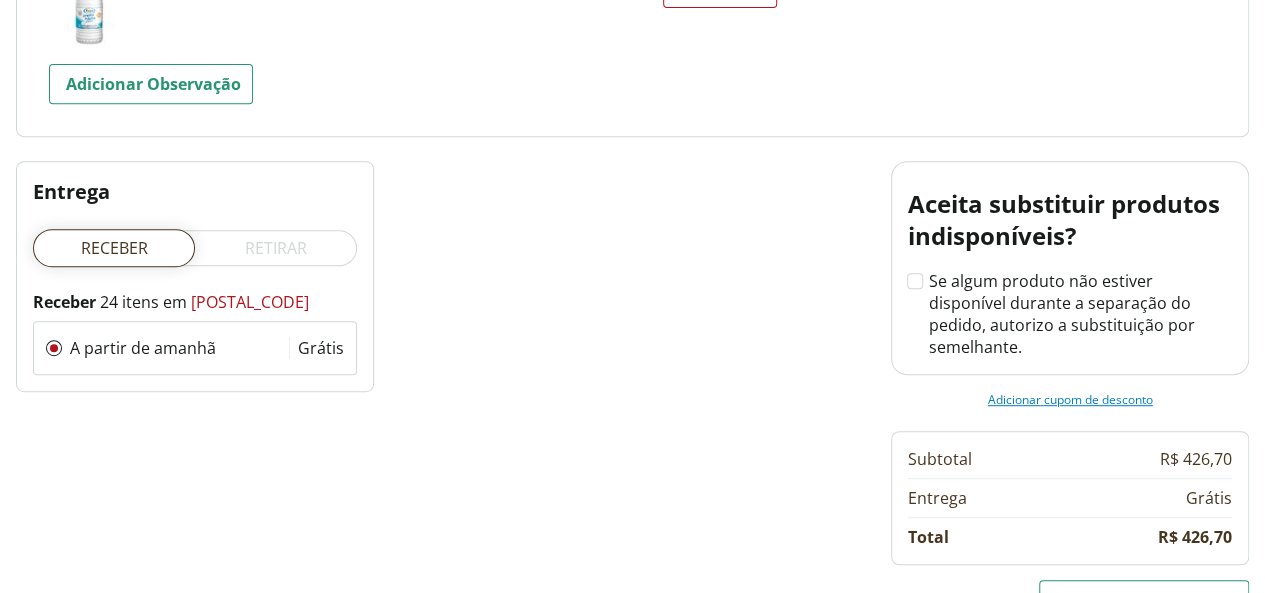 click on "Fechar pedido" at bounding box center (1144, 600) 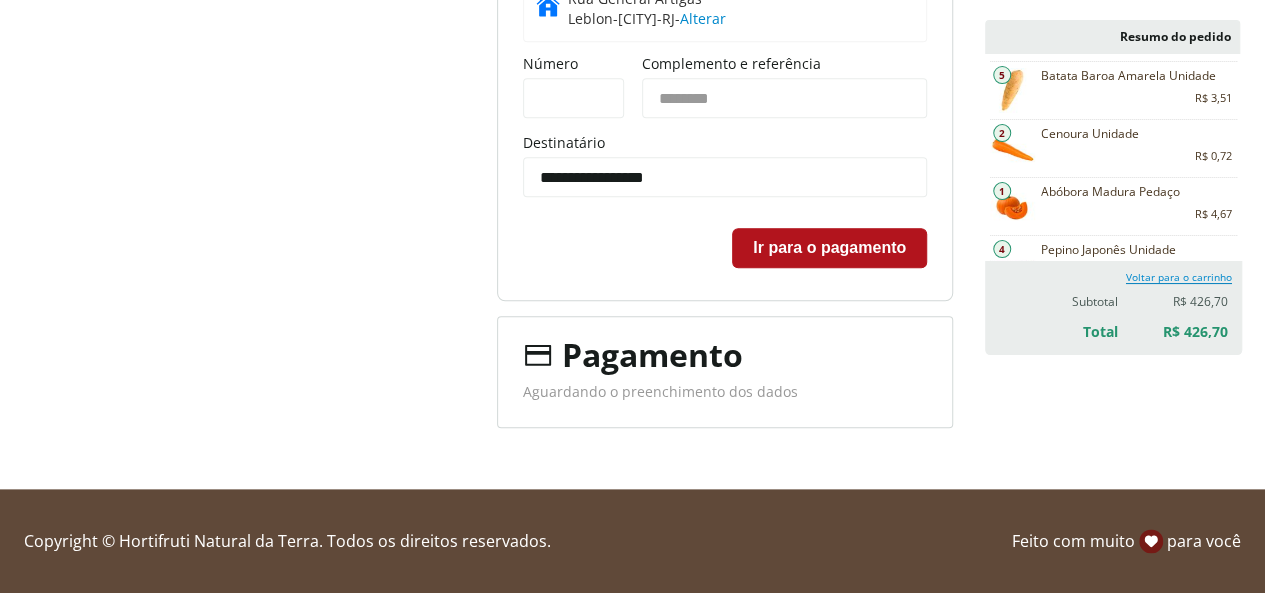scroll, scrollTop: 938, scrollLeft: 0, axis: vertical 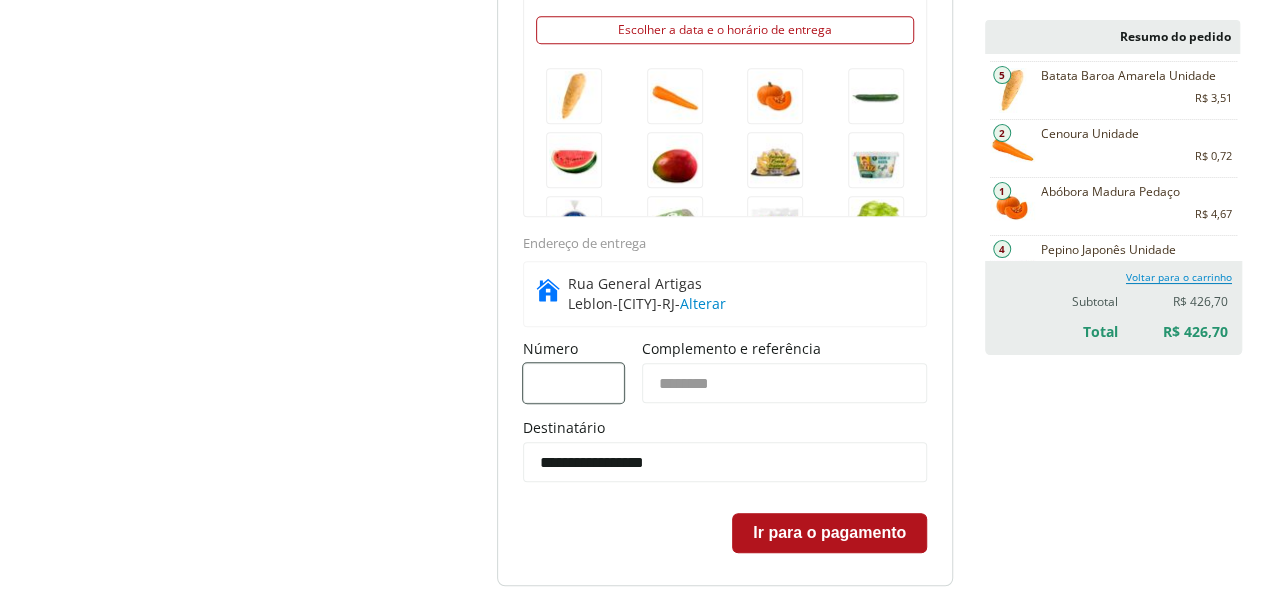 click on "Número" at bounding box center [573, 383] 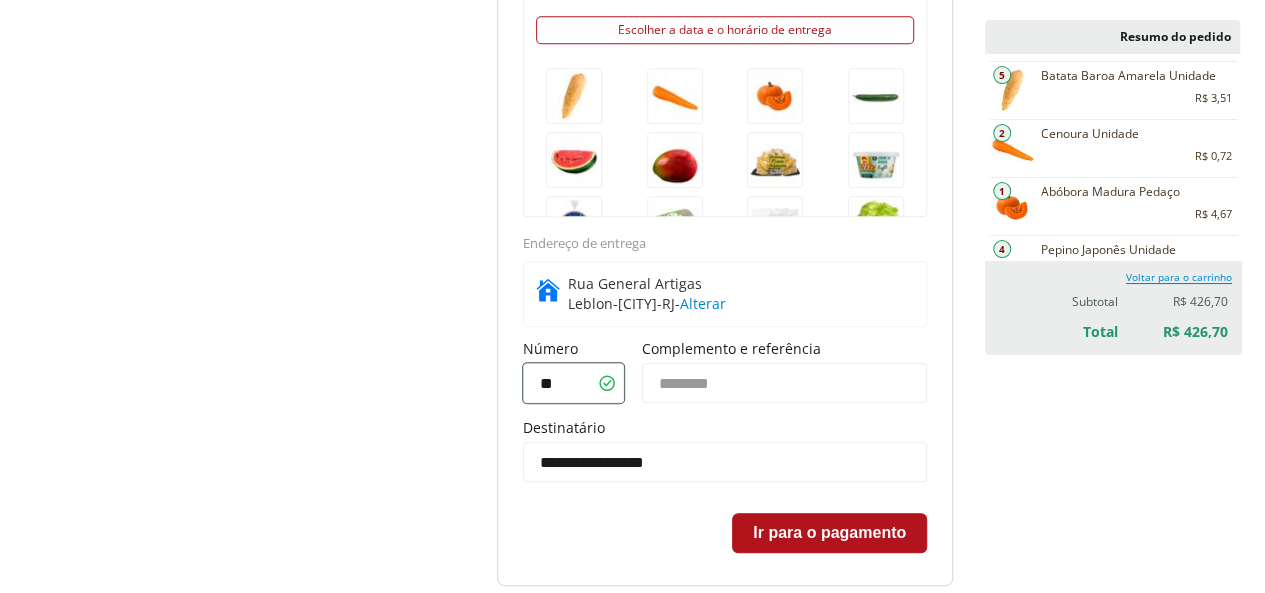 type on "**" 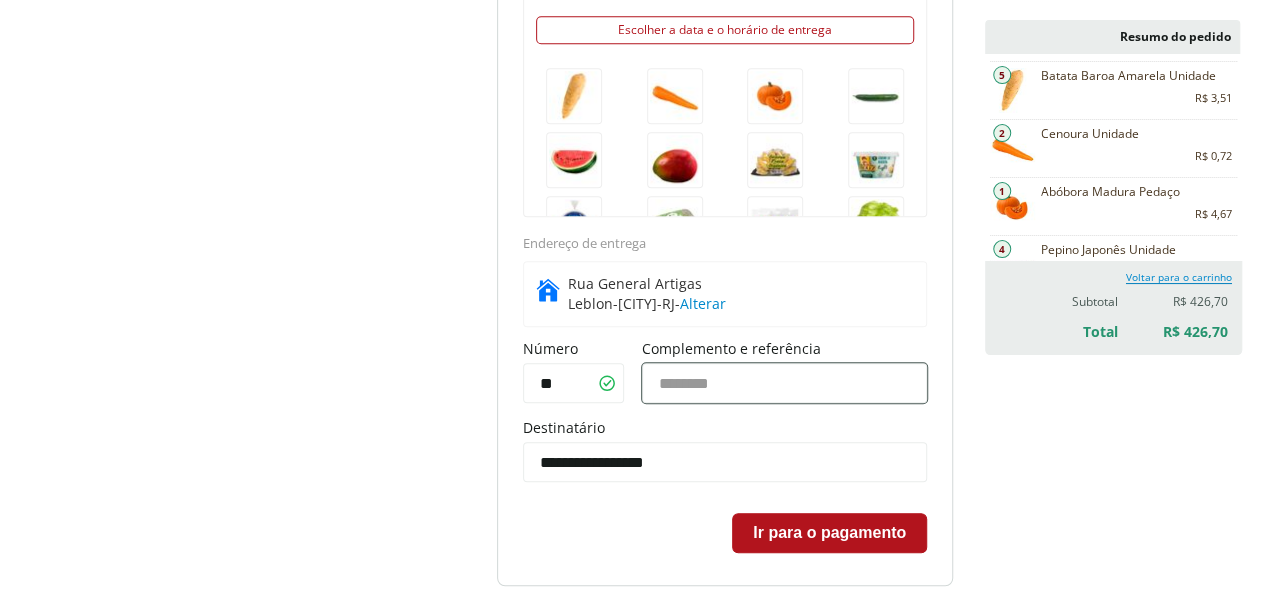 click on "Complemento e referência" at bounding box center [784, 383] 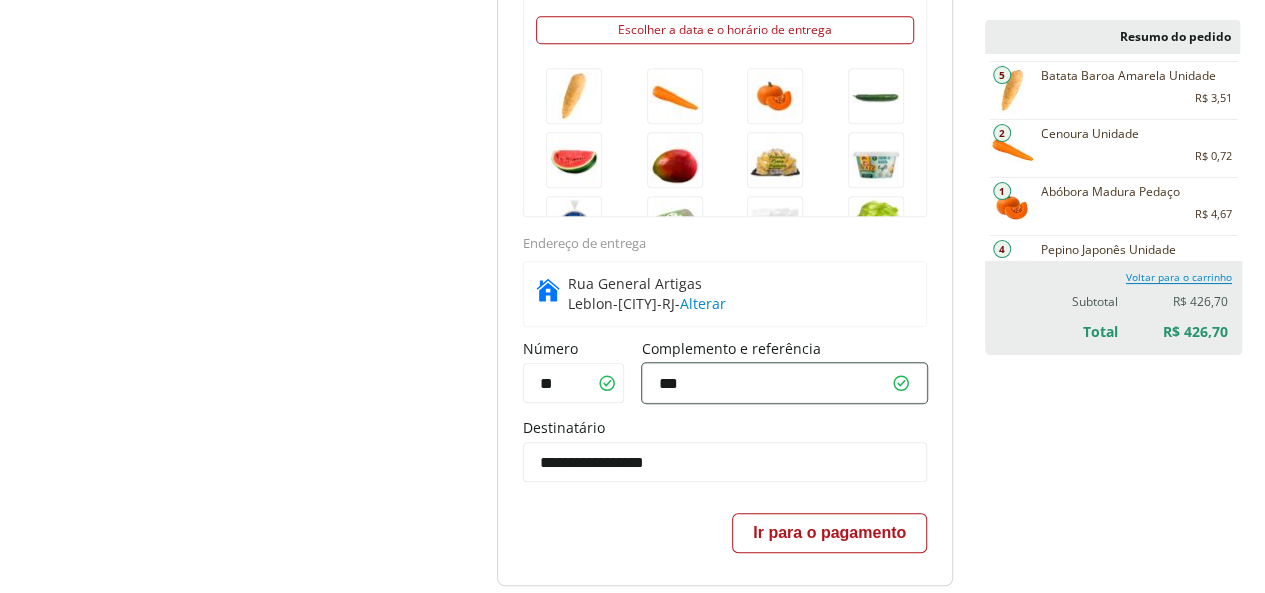 type on "***" 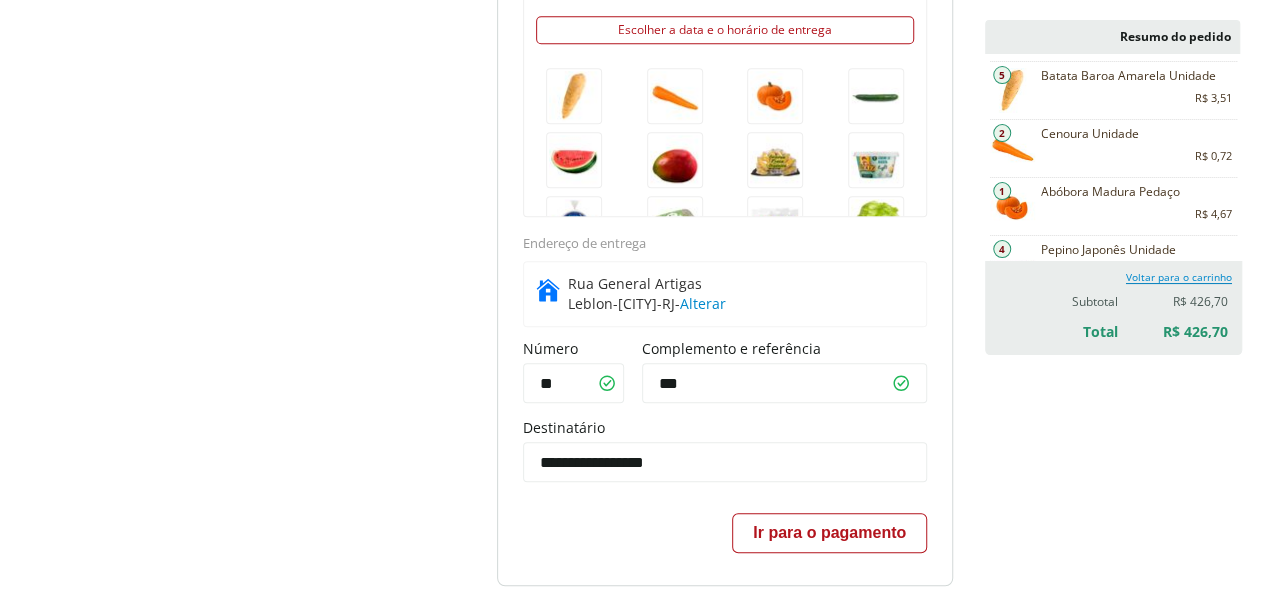 click on "Ir para o pagamento" at bounding box center [829, 533] 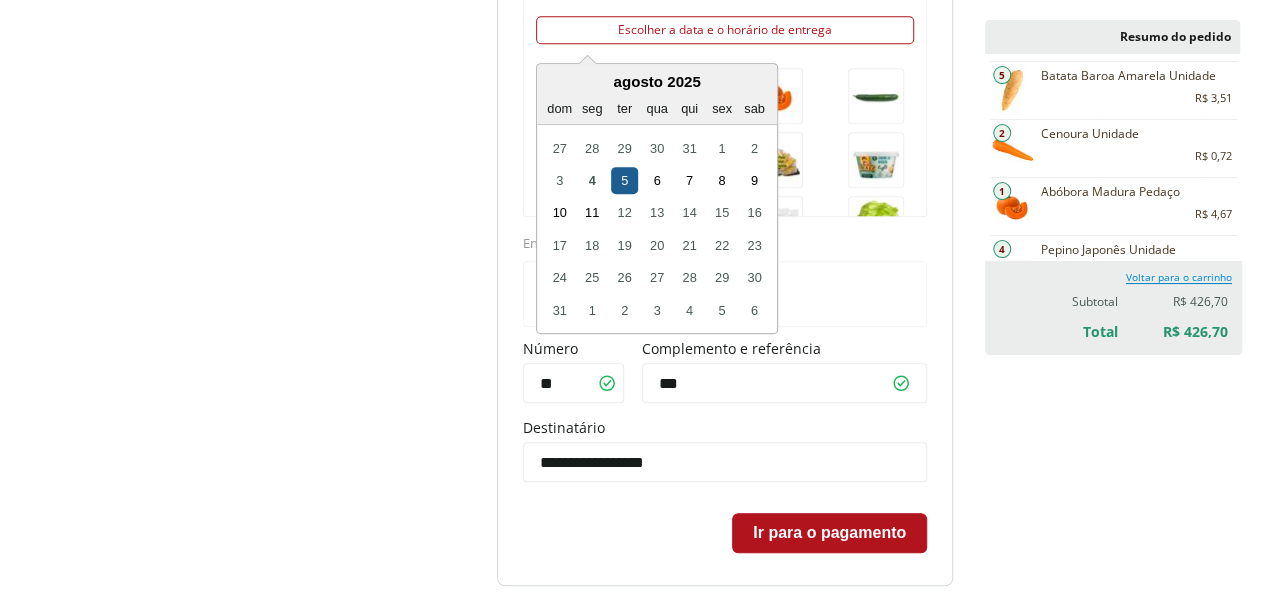 click on "5" at bounding box center [624, 180] 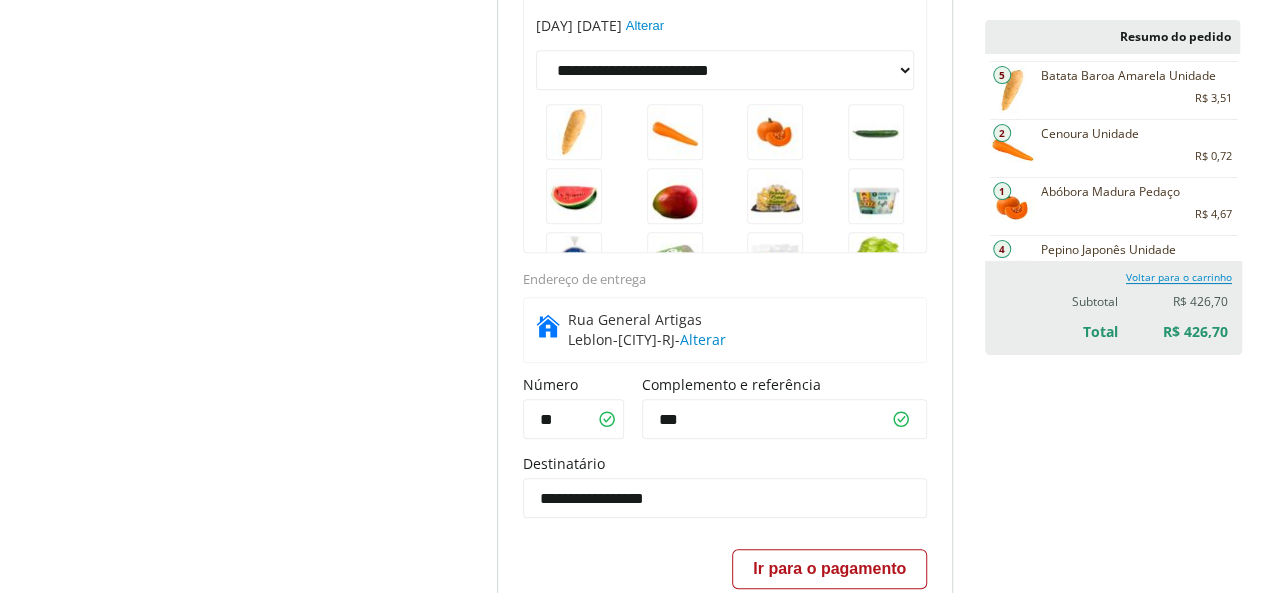 click on "Ir para o pagamento" at bounding box center (829, 569) 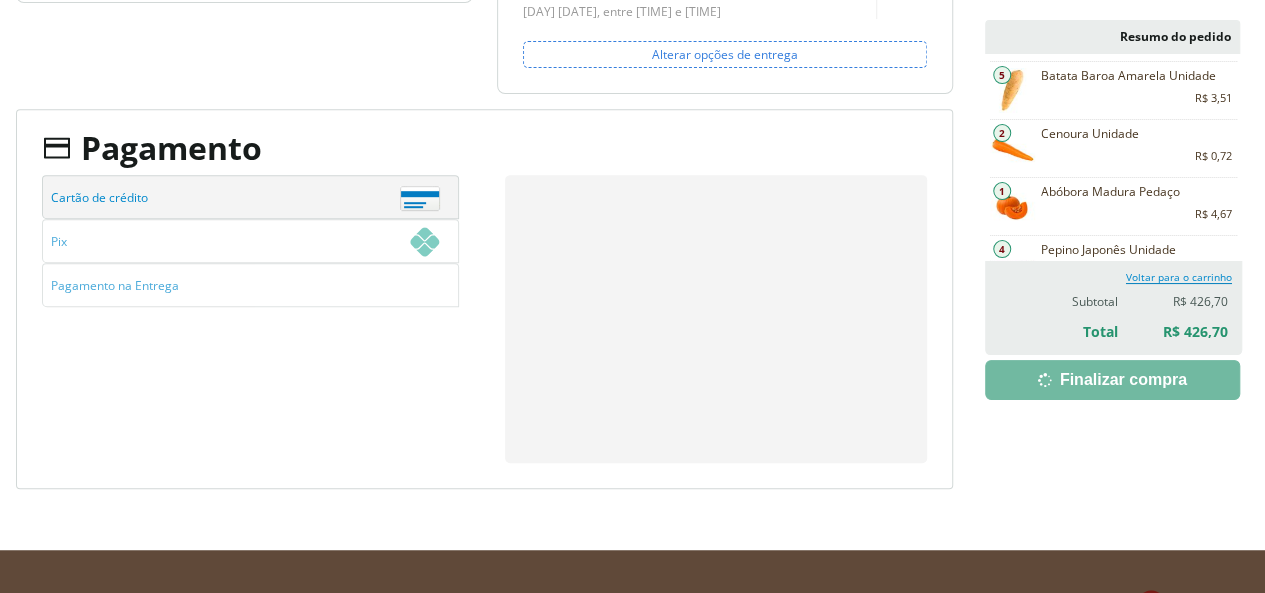 scroll, scrollTop: 436, scrollLeft: 0, axis: vertical 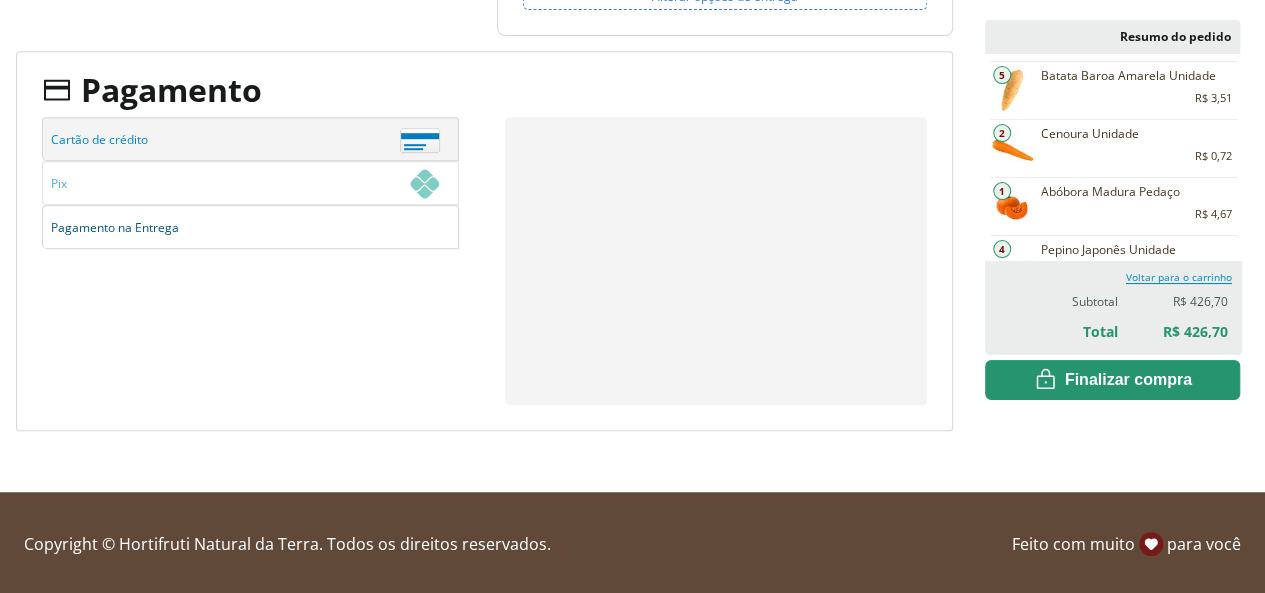 click on "Pagamento na Entrega" at bounding box center (245, 228) 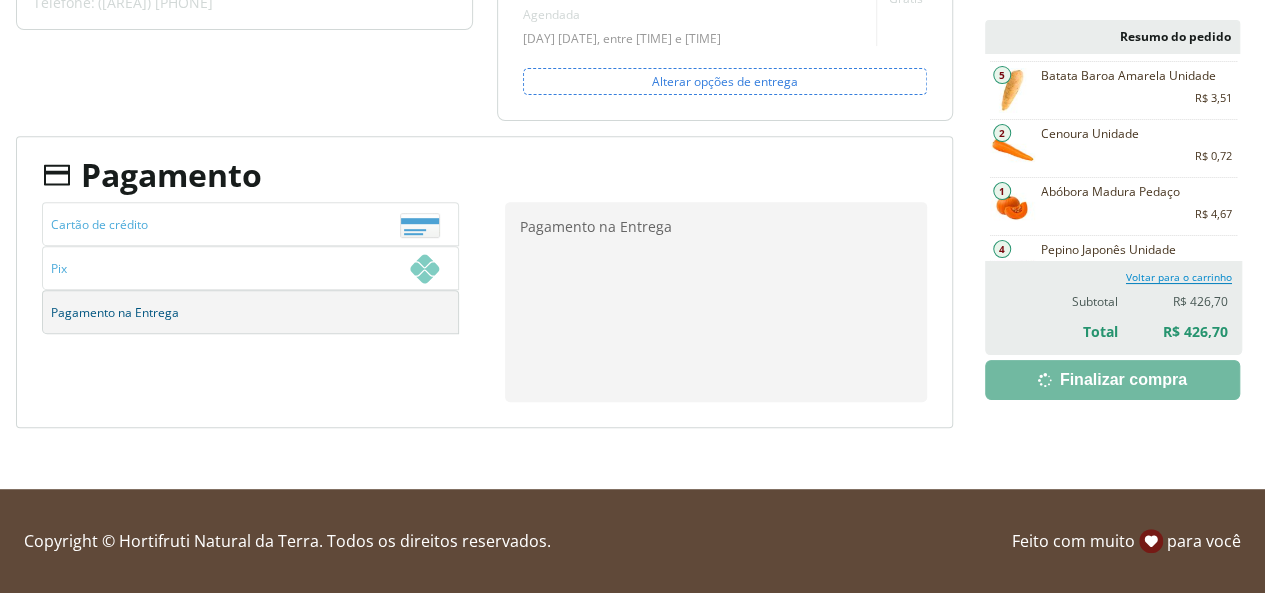 scroll, scrollTop: 348, scrollLeft: 0, axis: vertical 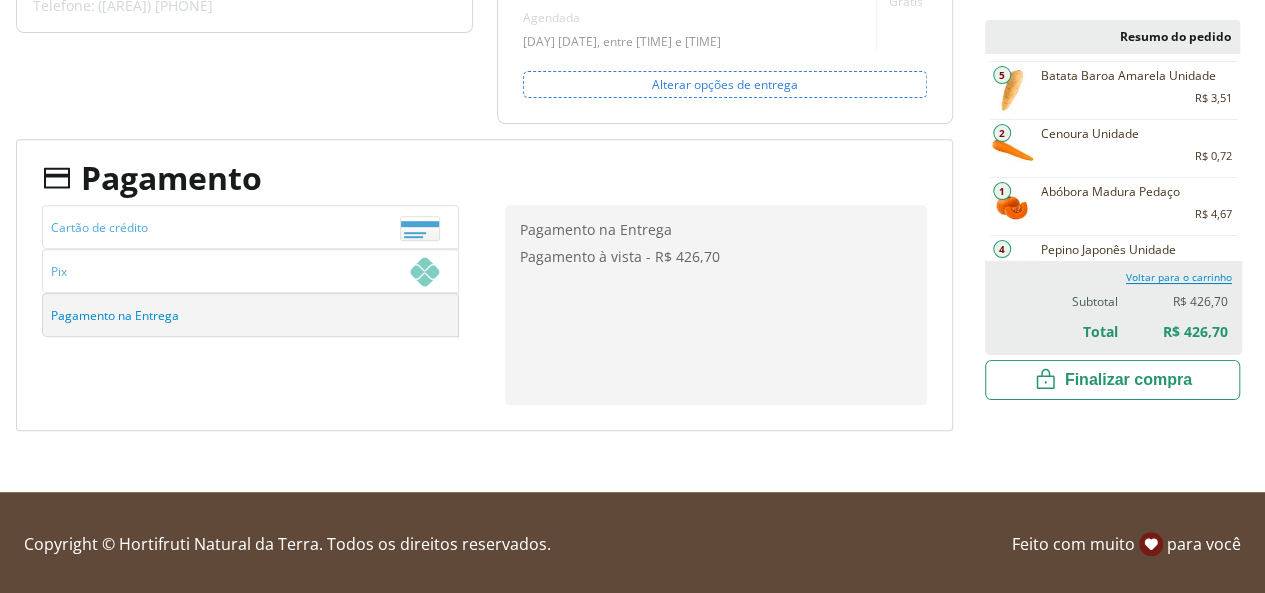 click on "Finalizar compra" at bounding box center (1112, 380) 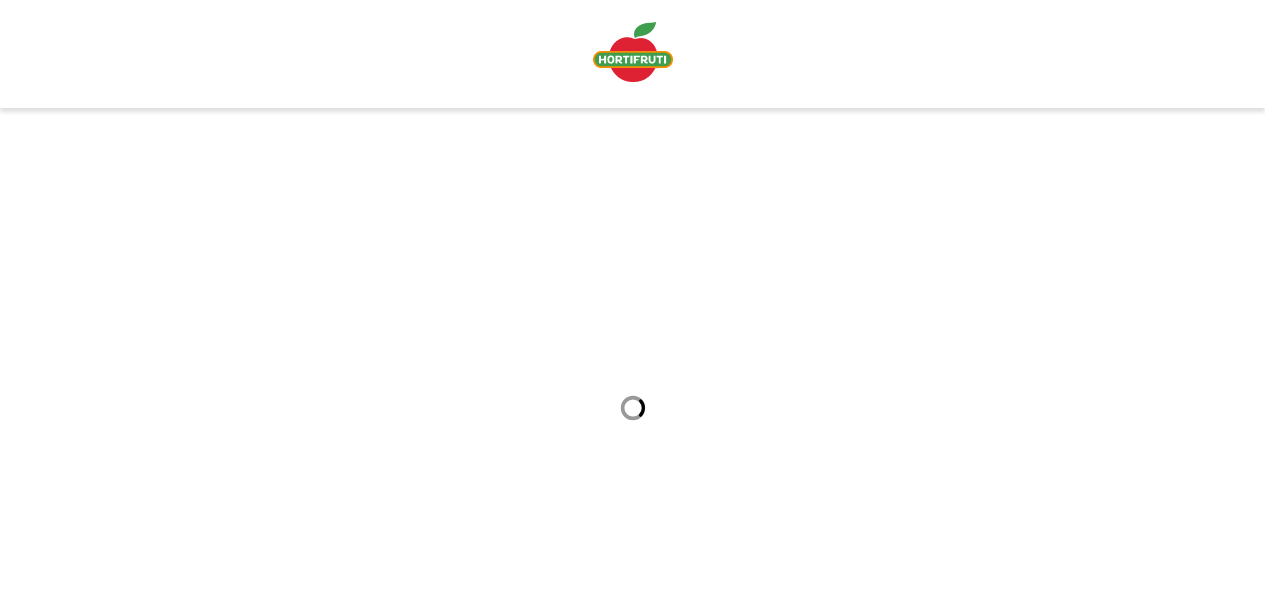scroll, scrollTop: 0, scrollLeft: 0, axis: both 